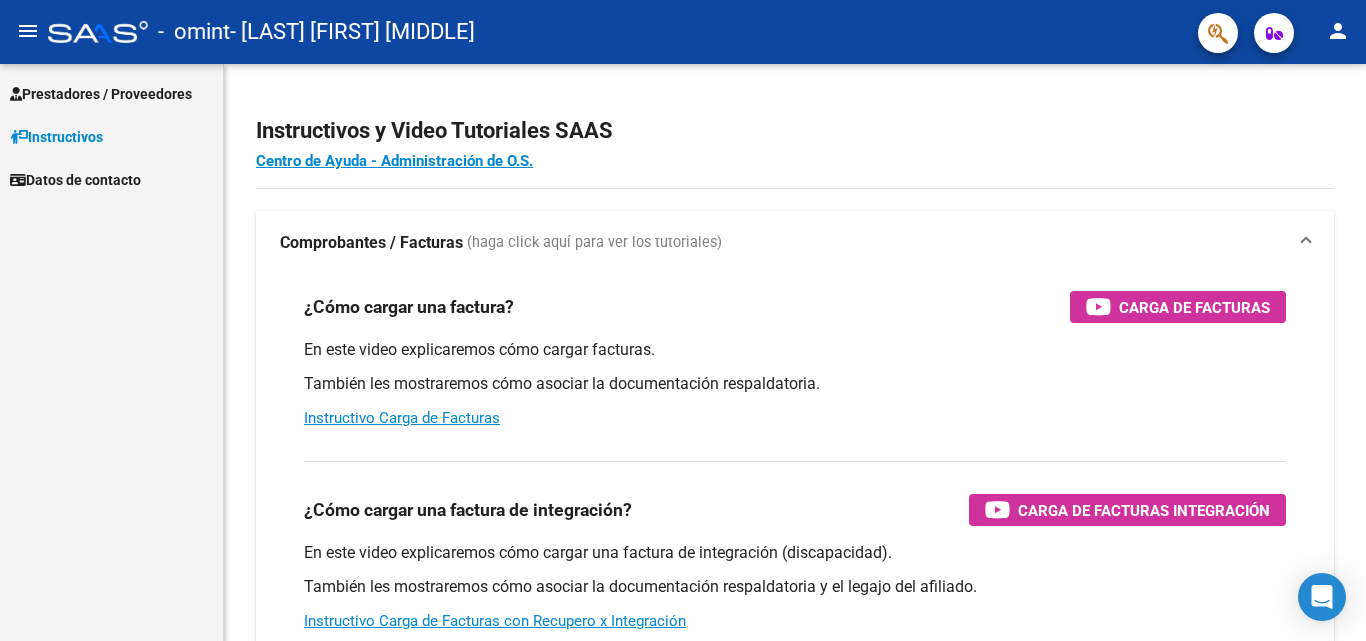 scroll, scrollTop: 0, scrollLeft: 0, axis: both 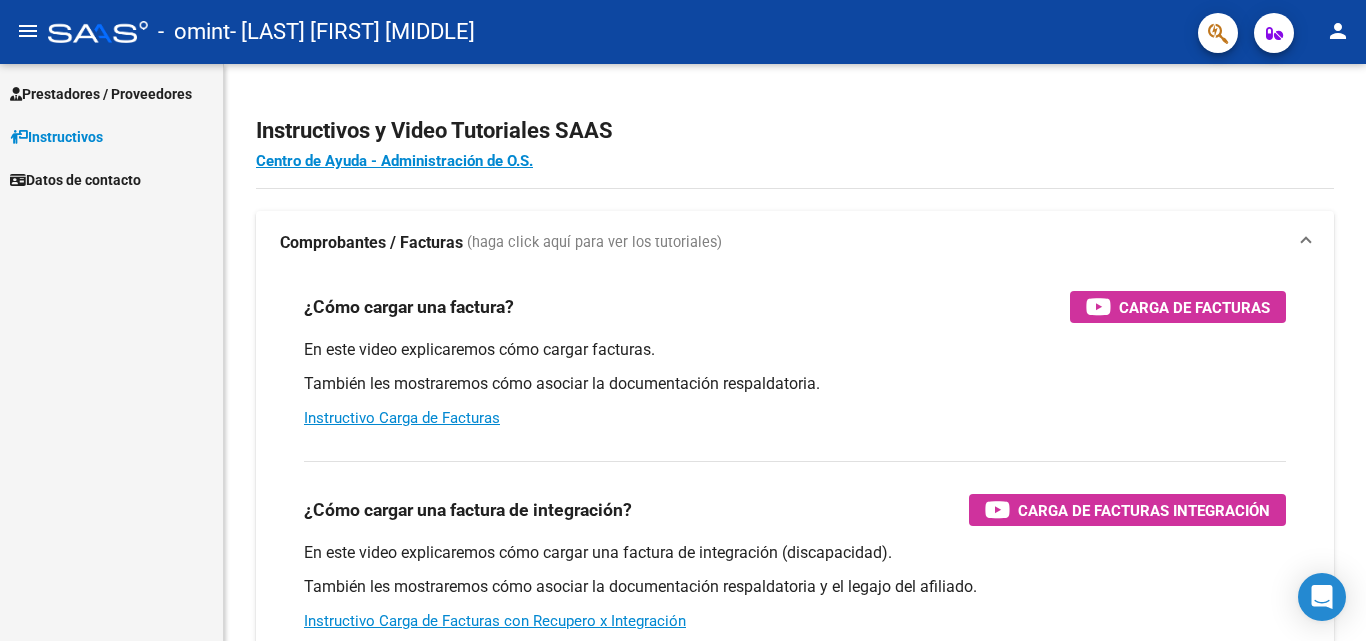 click on "Prestadores / Proveedores" at bounding box center [101, 94] 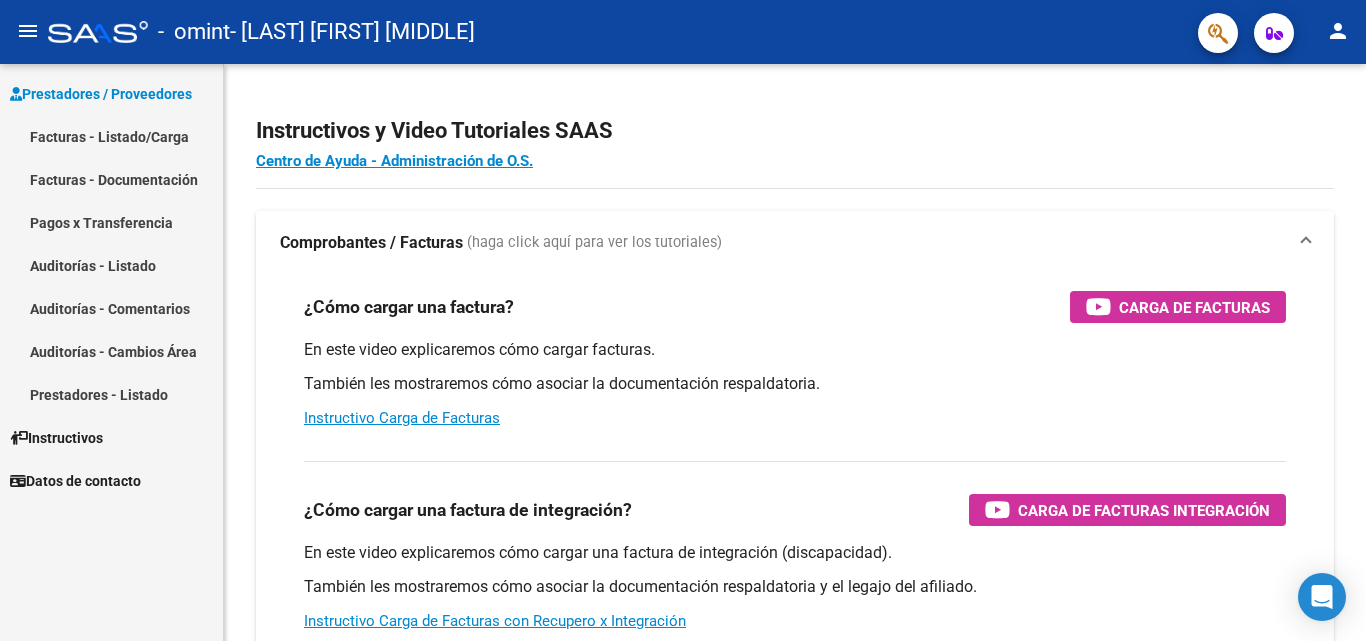 click on "Facturas - Listado/Carga" at bounding box center [111, 136] 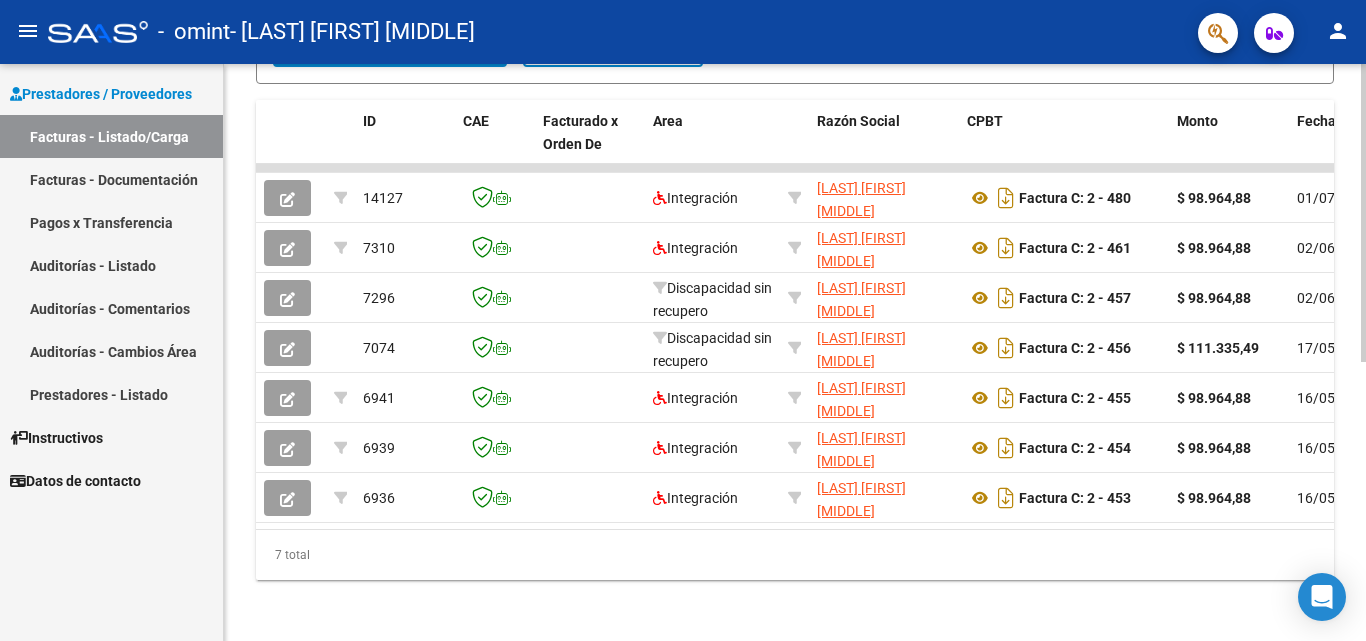 scroll, scrollTop: 541, scrollLeft: 0, axis: vertical 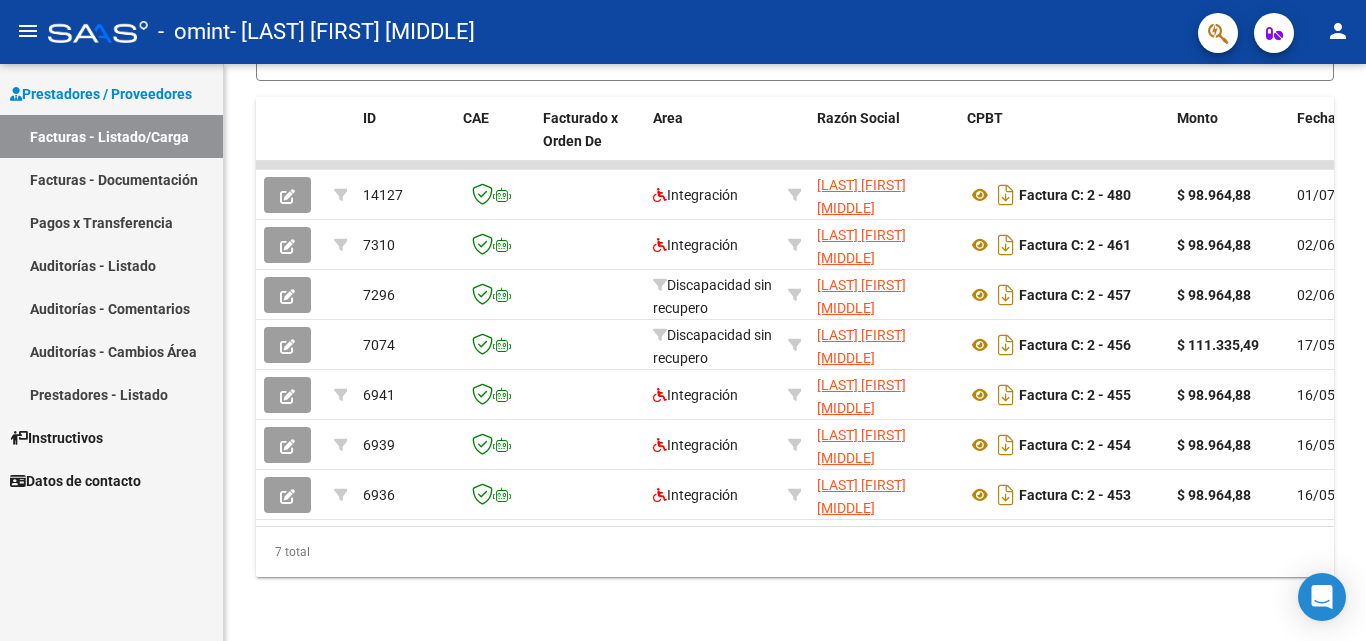click on "Facturas - Listado/Carga" at bounding box center [111, 136] 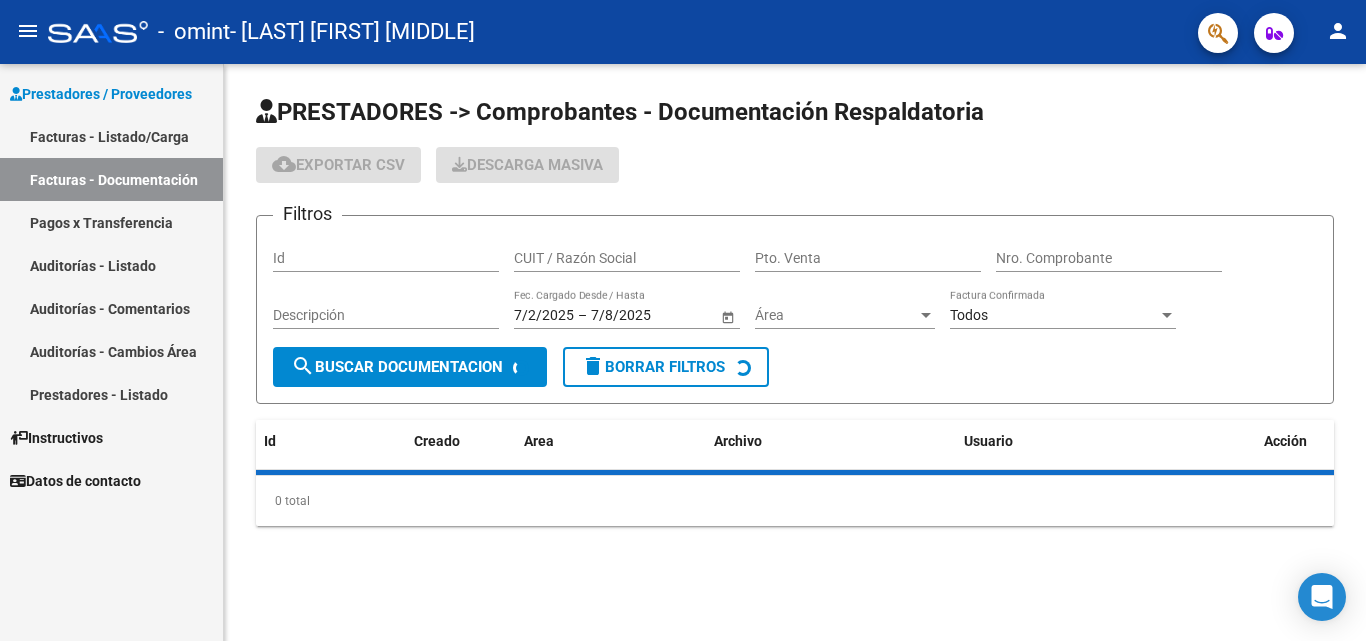 scroll, scrollTop: 0, scrollLeft: 0, axis: both 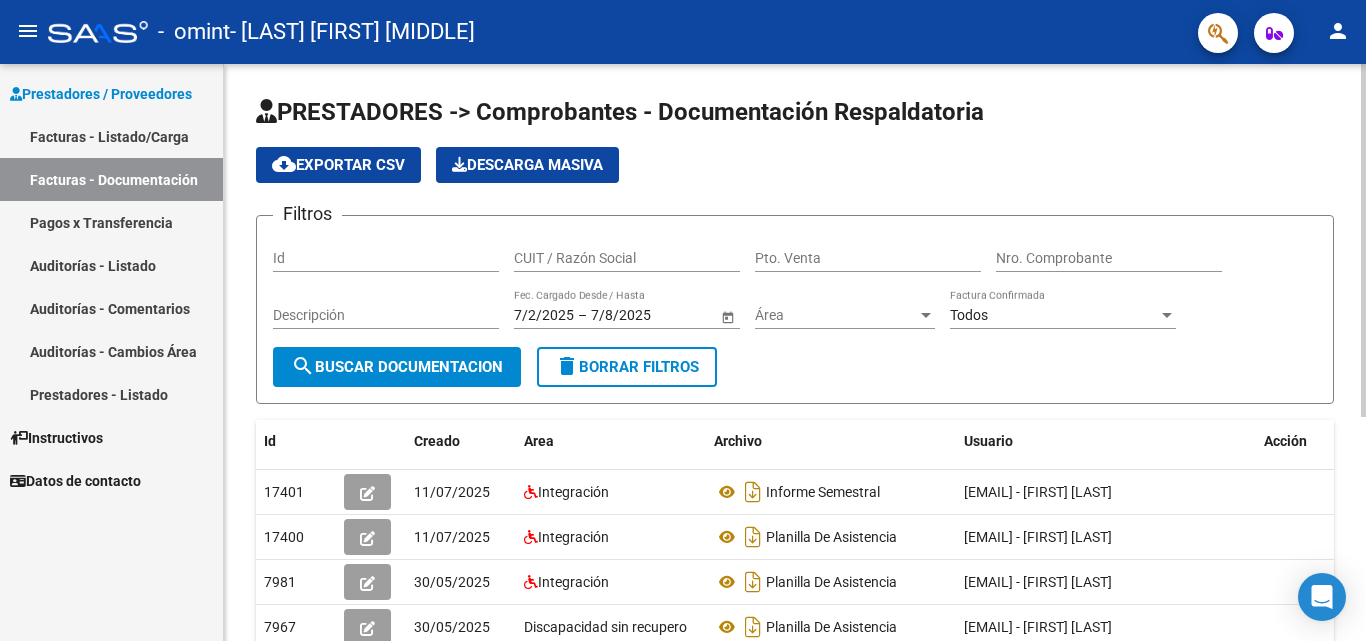 click on "search  Buscar Documentacion" 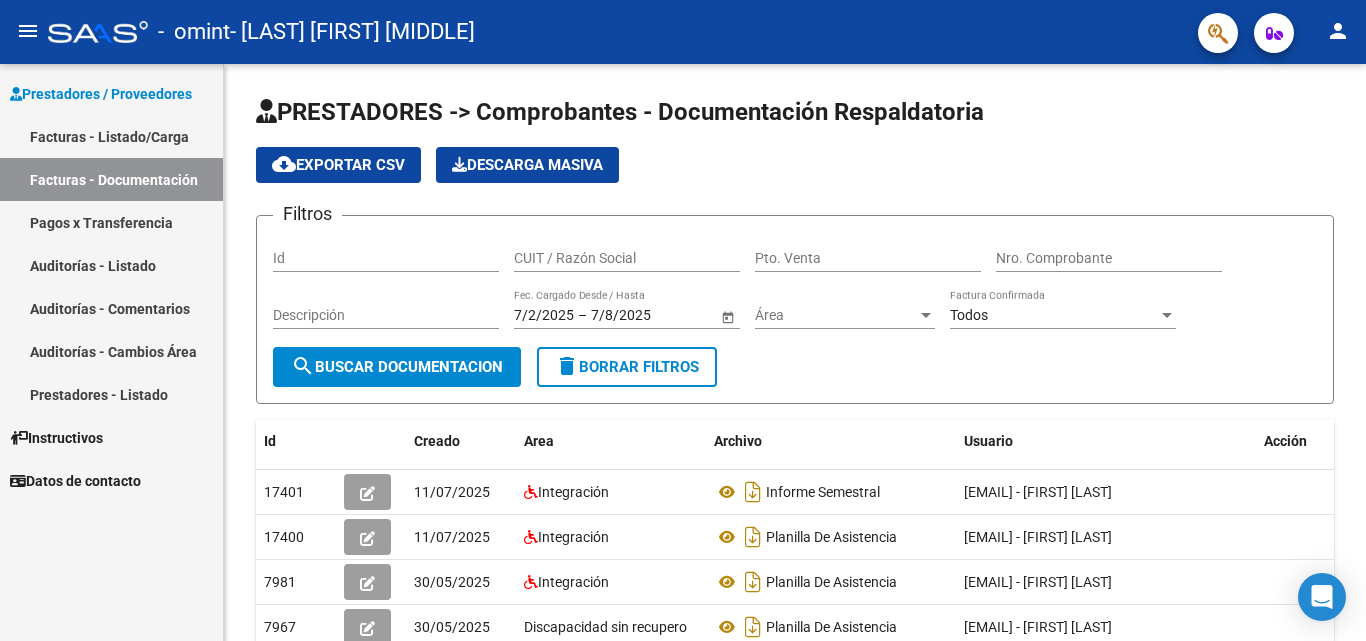 click on "Facturas - Listado/Carga" at bounding box center [111, 136] 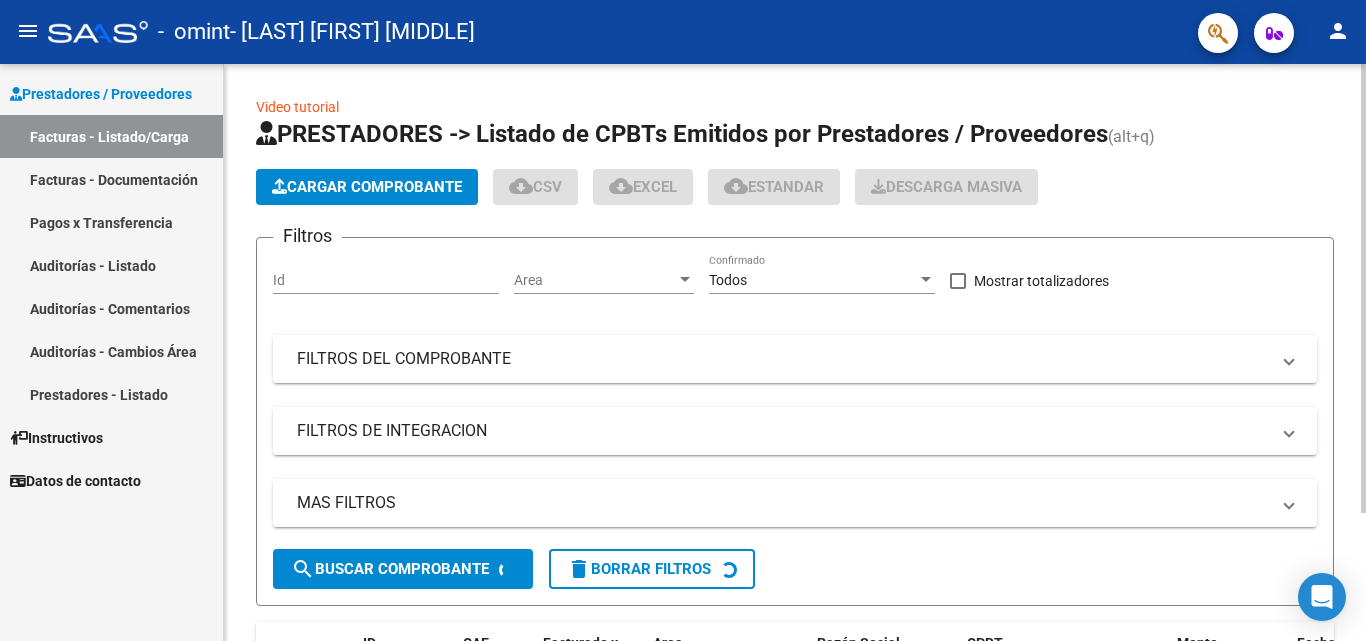 click on "Cargar Comprobante" 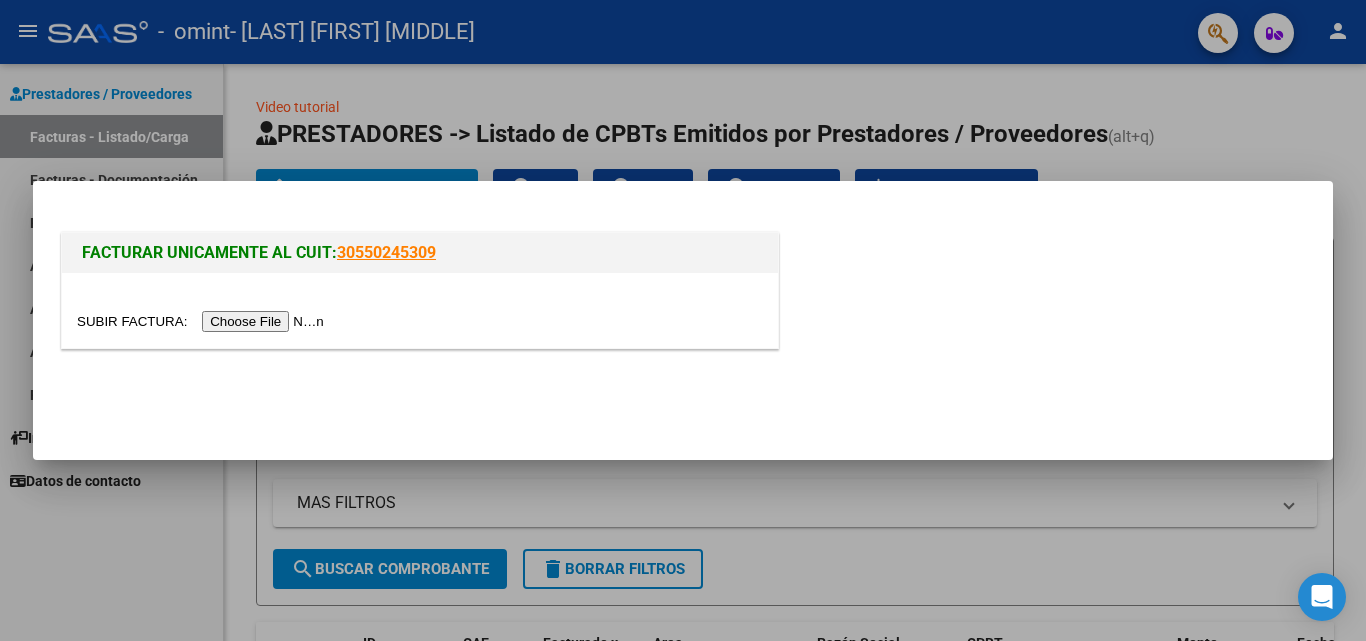 click at bounding box center (203, 321) 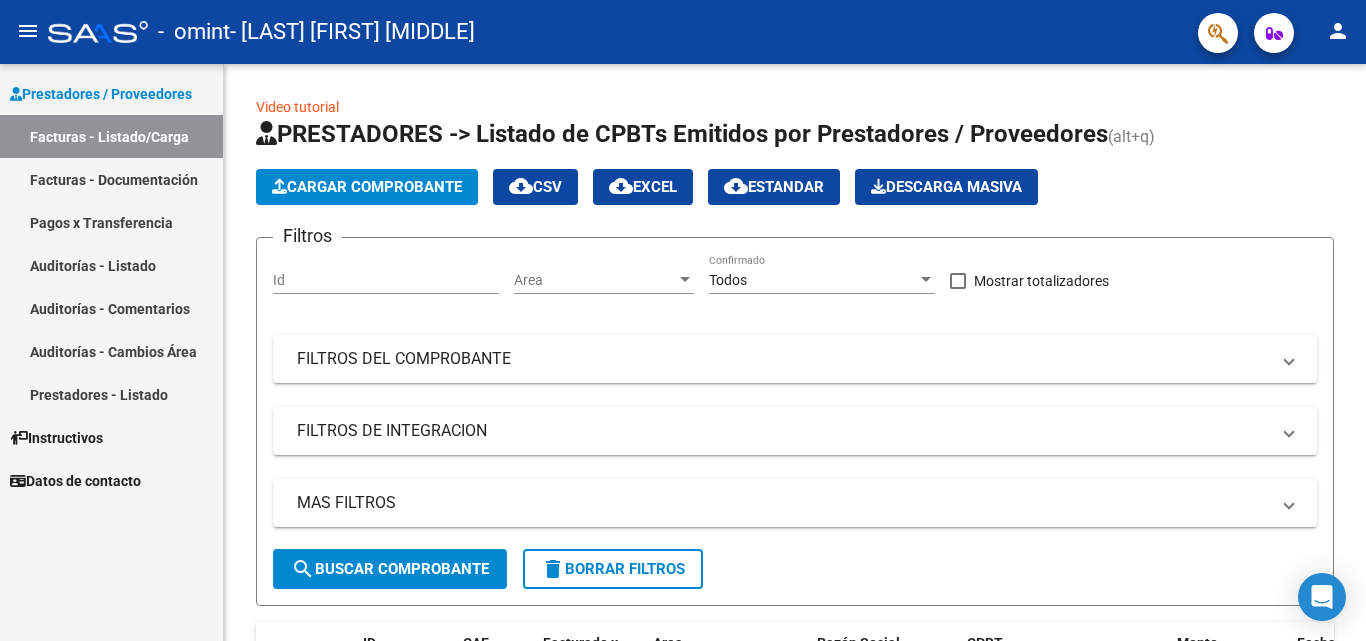 click on "Auditorías - Listado" at bounding box center (111, 265) 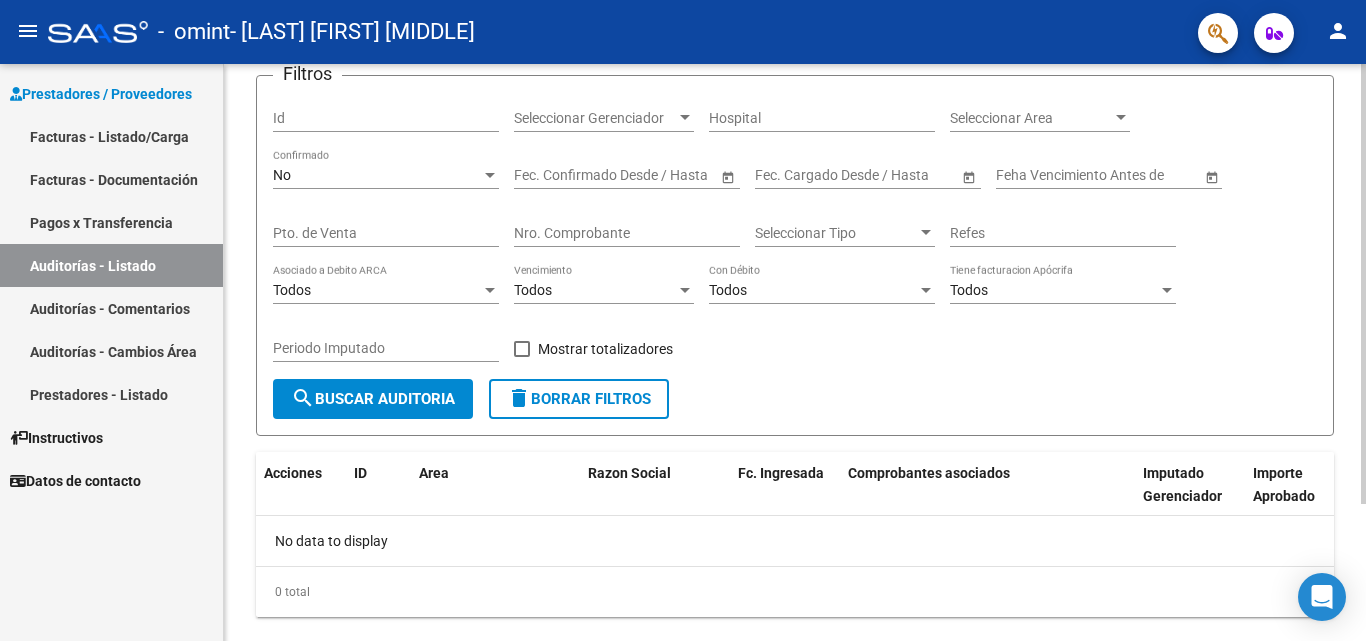 scroll, scrollTop: 180, scrollLeft: 0, axis: vertical 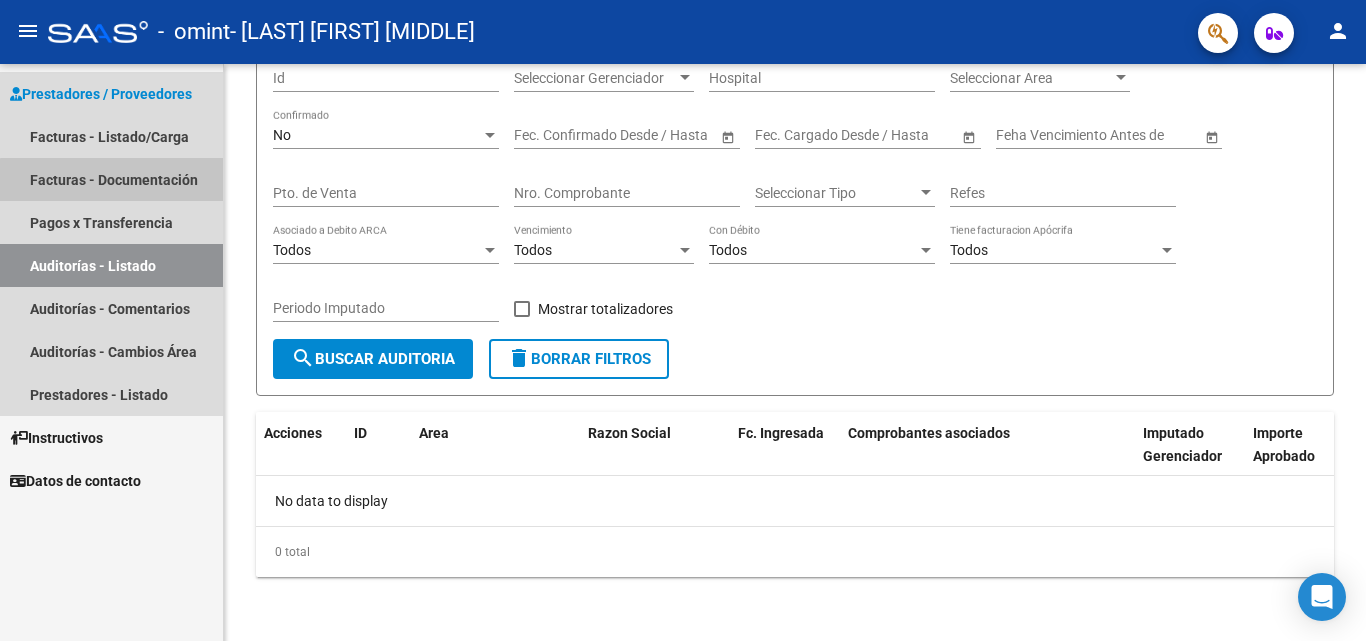 click on "Facturas - Documentación" at bounding box center [111, 179] 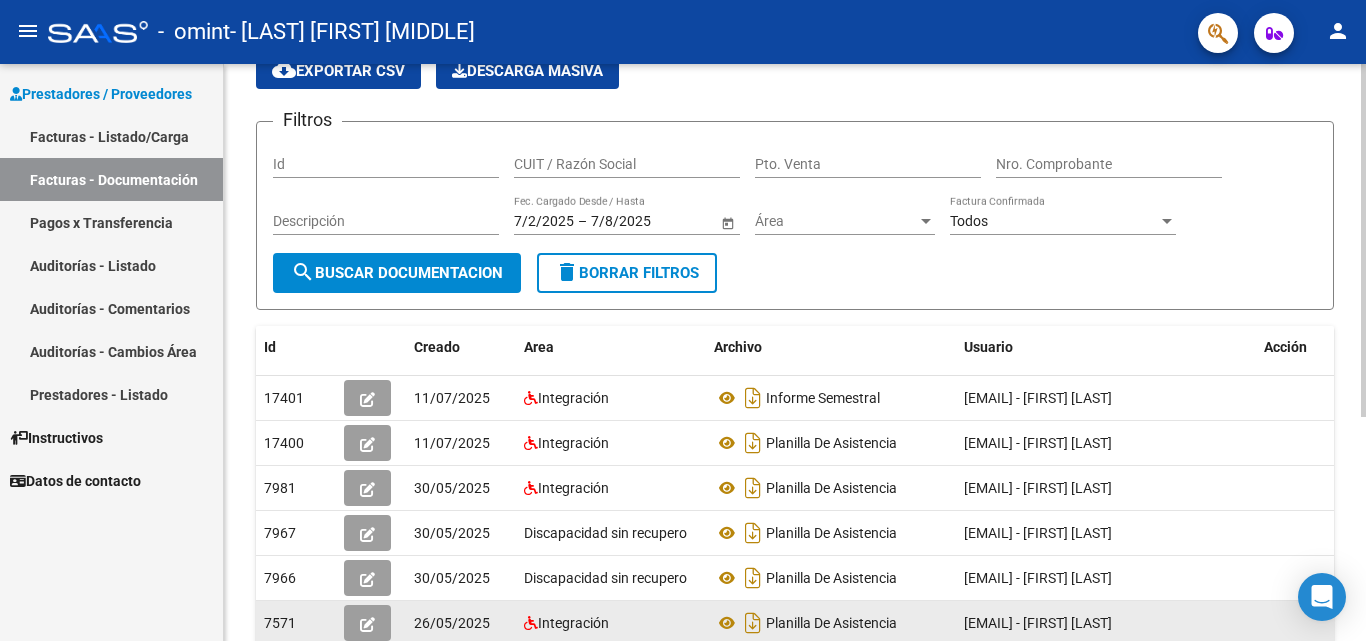 scroll, scrollTop: 366, scrollLeft: 0, axis: vertical 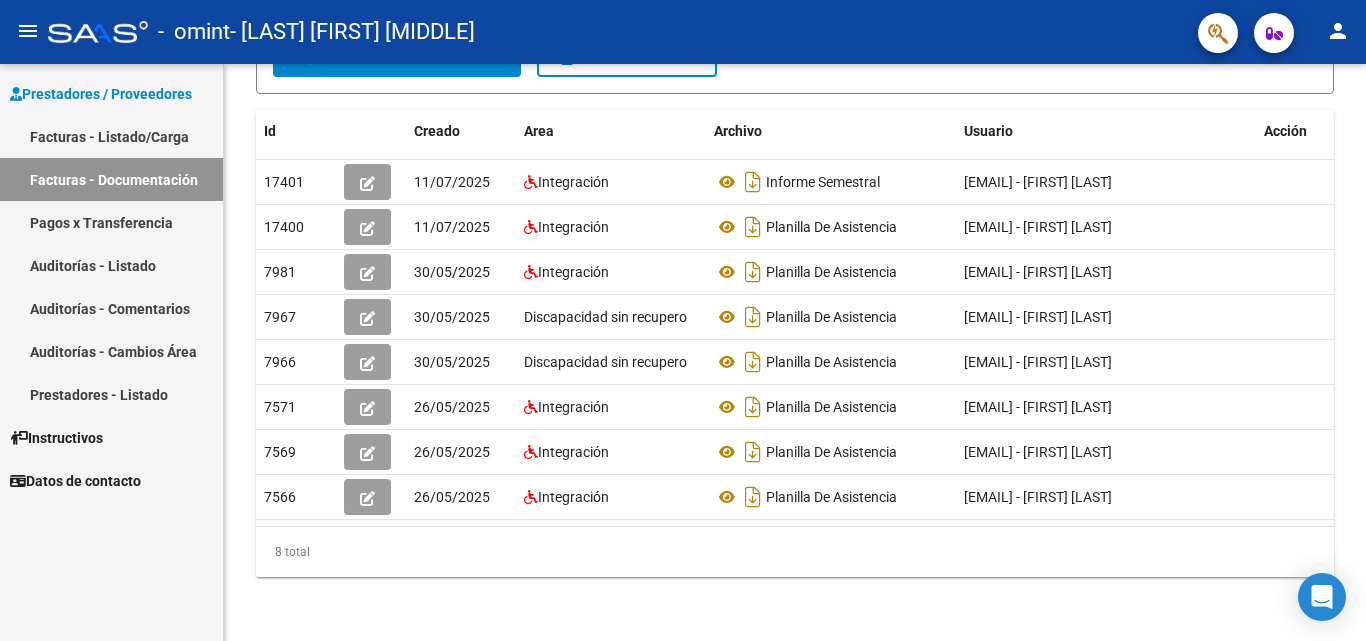 click on "Facturas - Listado/Carga" at bounding box center (111, 136) 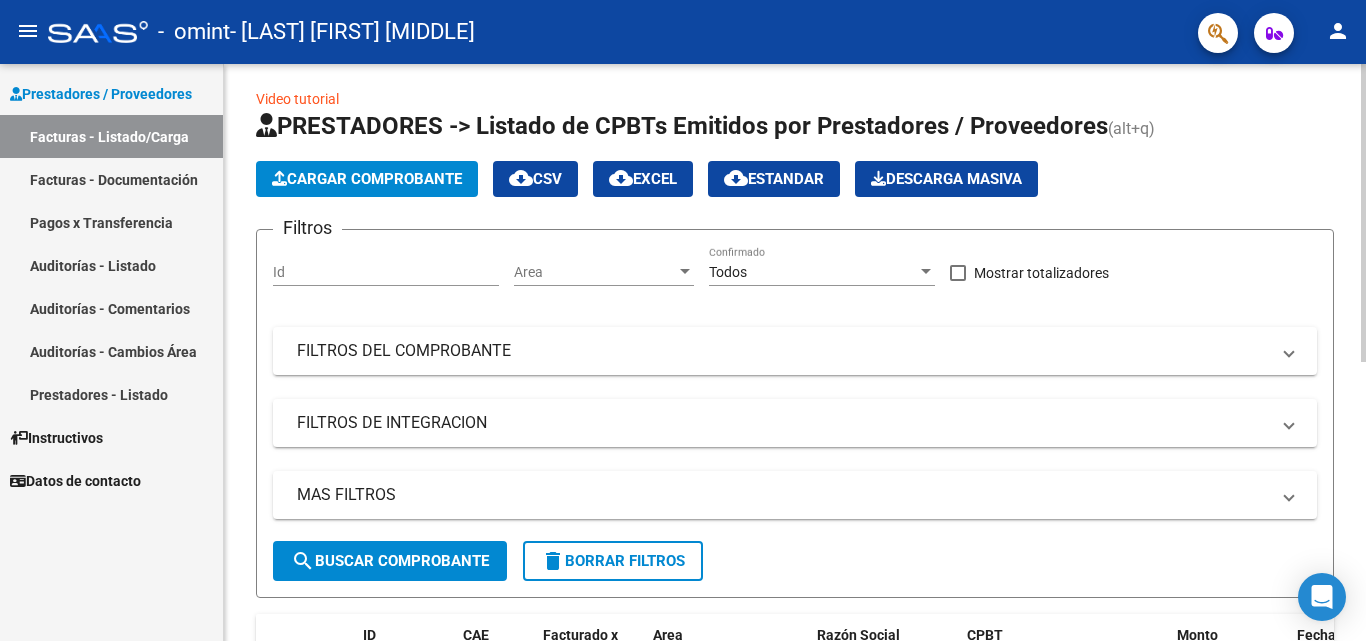 scroll, scrollTop: 0, scrollLeft: 0, axis: both 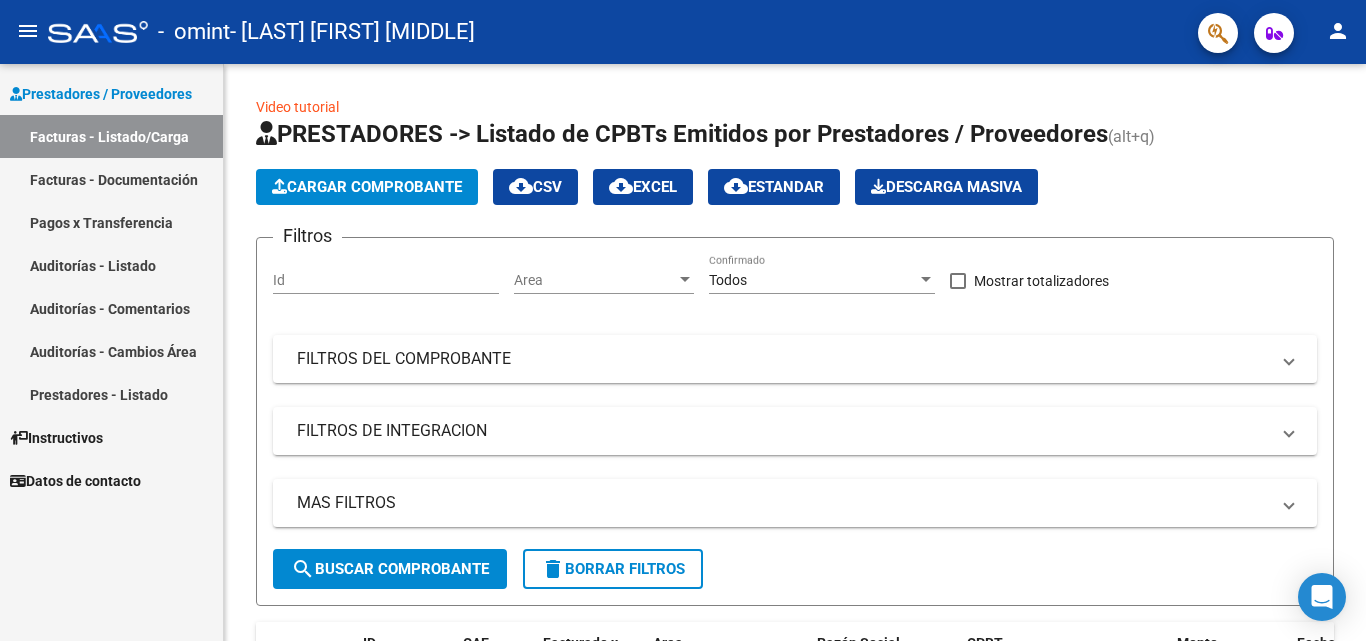 click on "Prestadores - Listado" at bounding box center [111, 394] 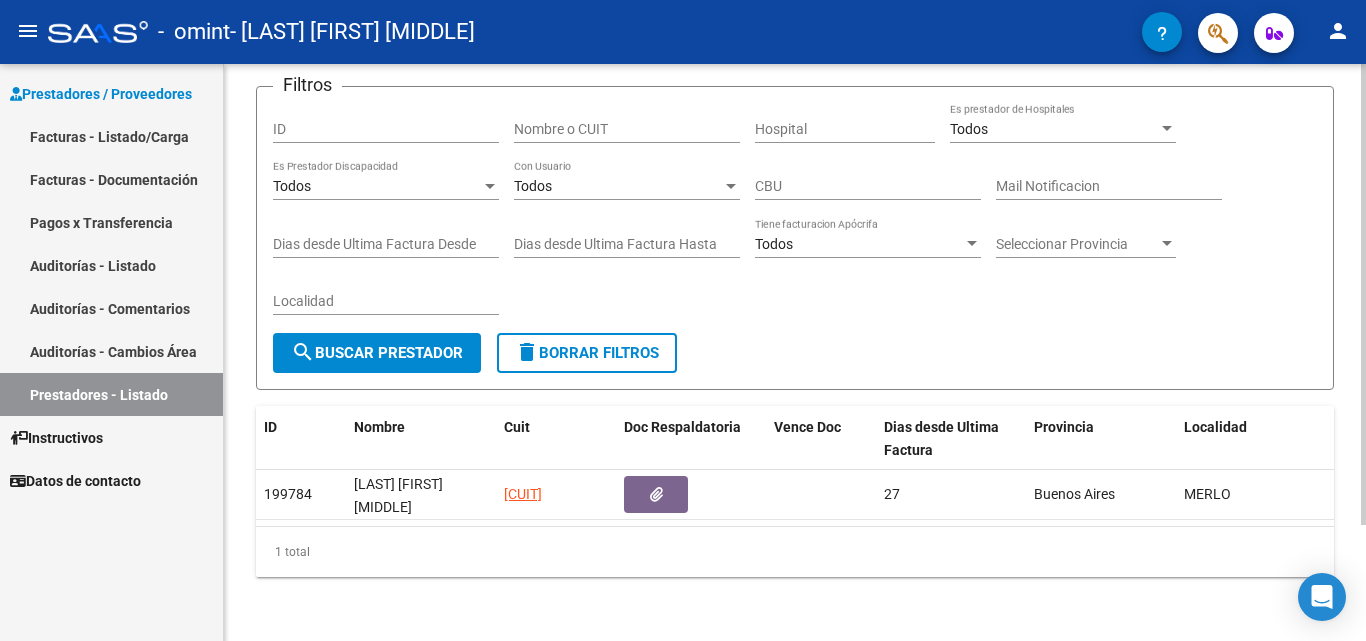 scroll, scrollTop: 145, scrollLeft: 0, axis: vertical 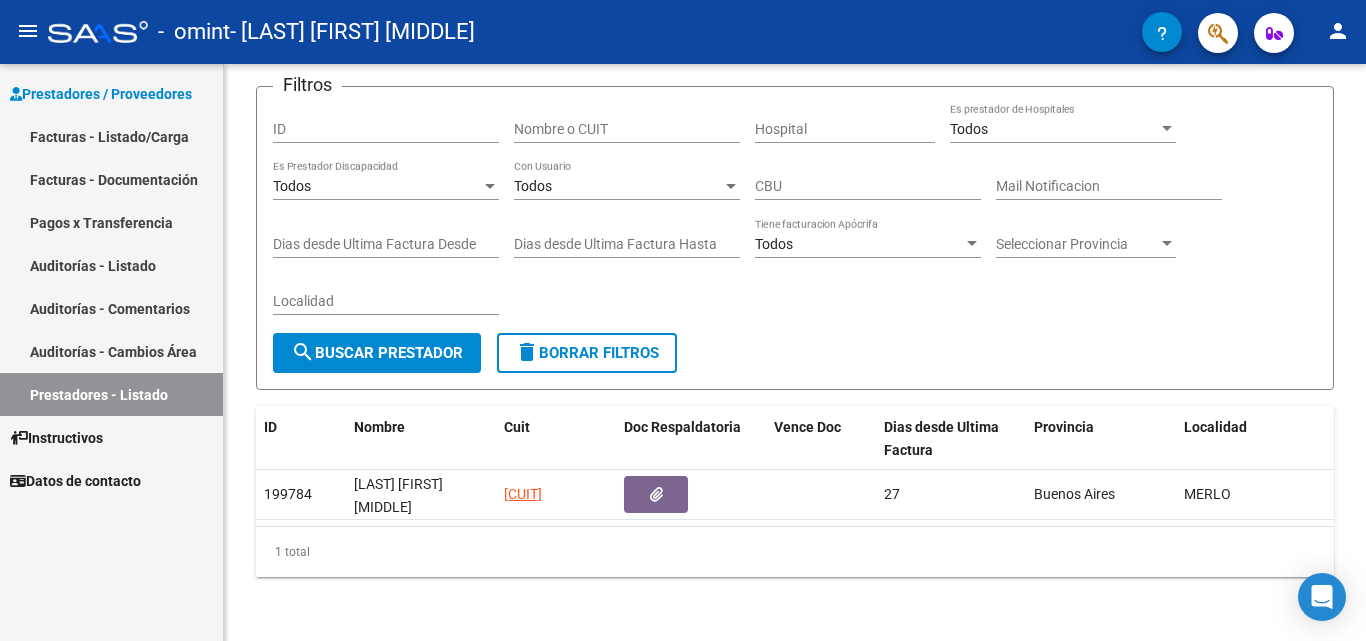 click on "Pagos x Transferencia" at bounding box center [111, 222] 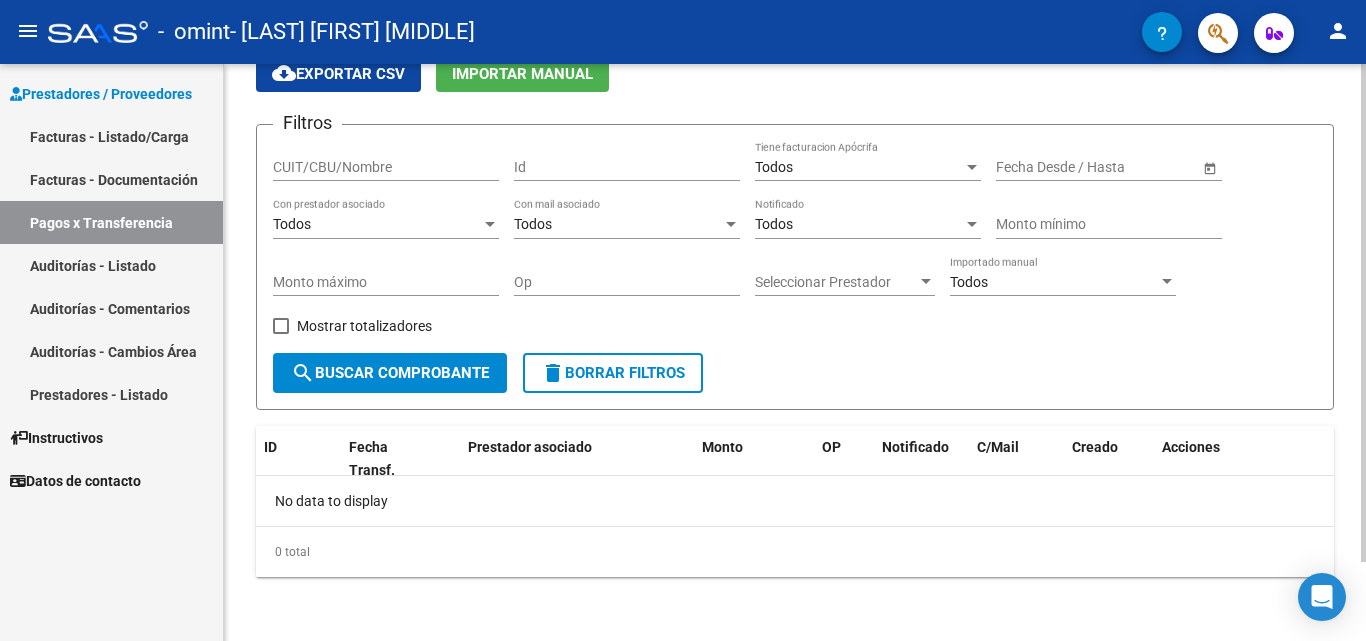 scroll, scrollTop: 0, scrollLeft: 0, axis: both 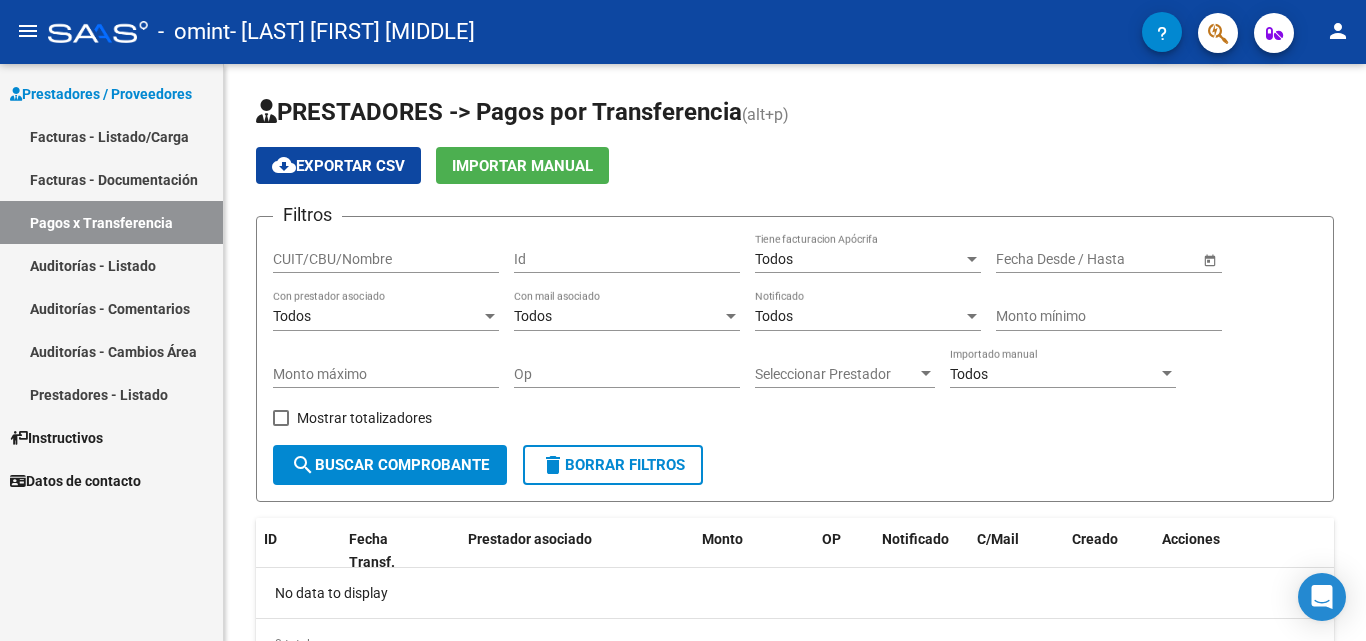 click on "person" 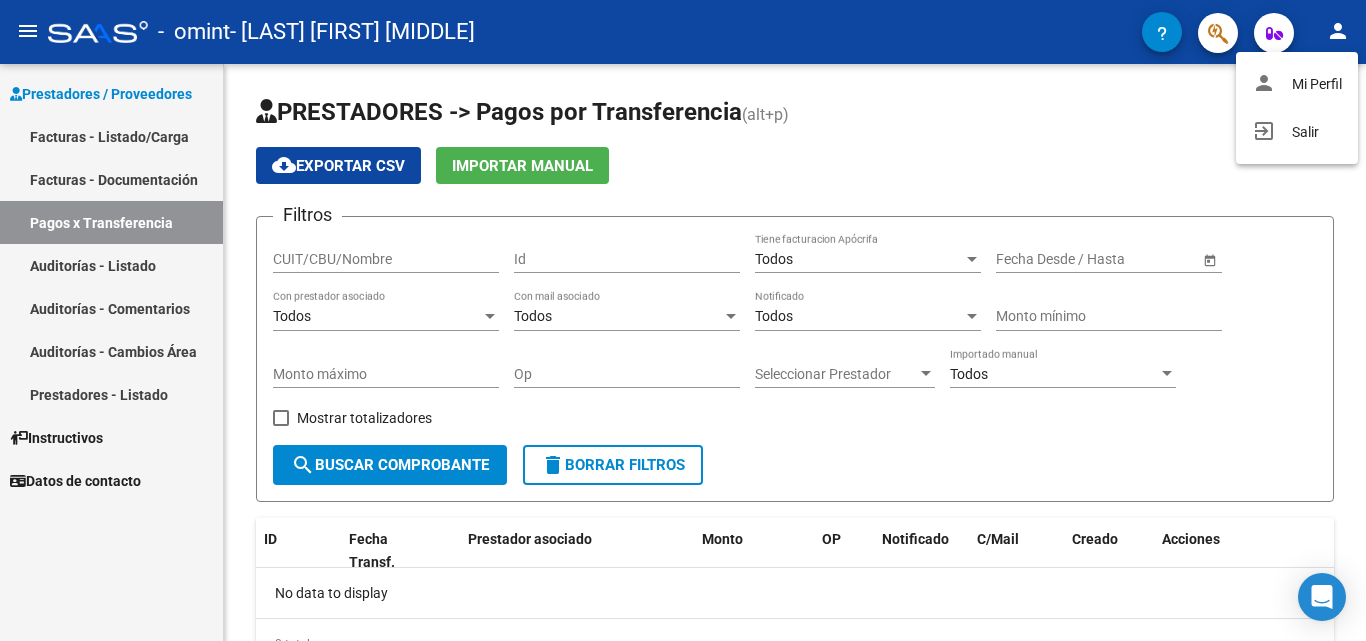 click at bounding box center (683, 320) 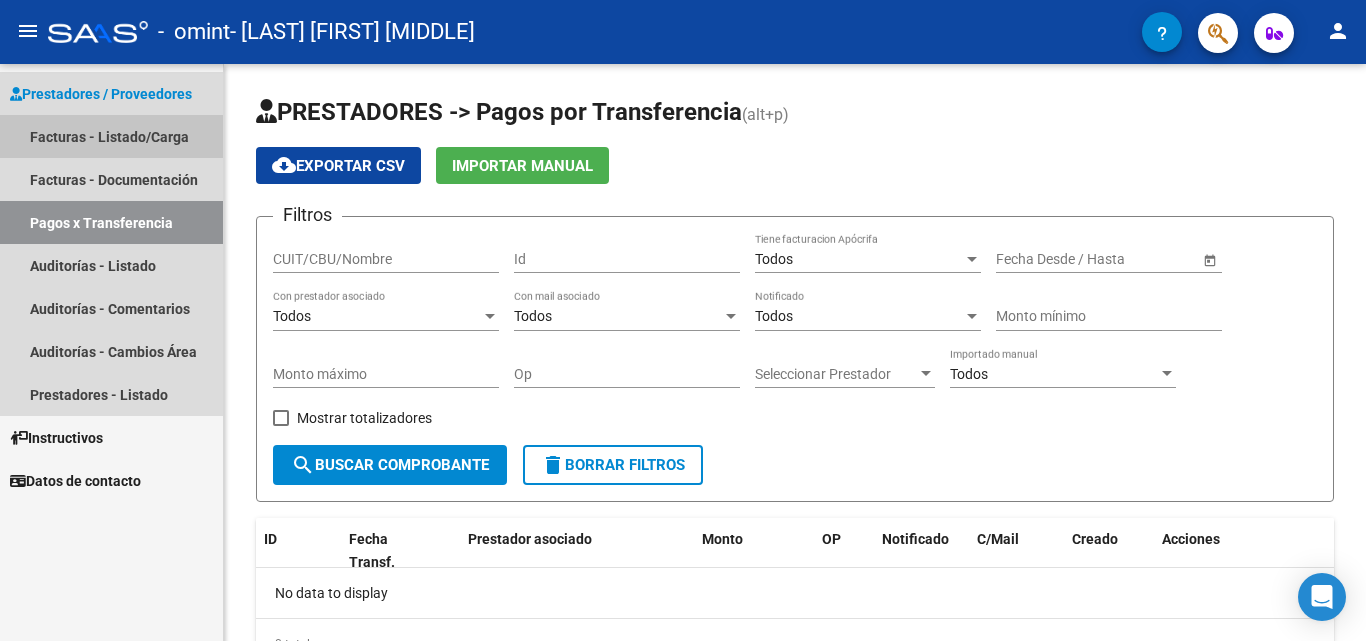 click on "Facturas - Listado/Carga" at bounding box center (111, 136) 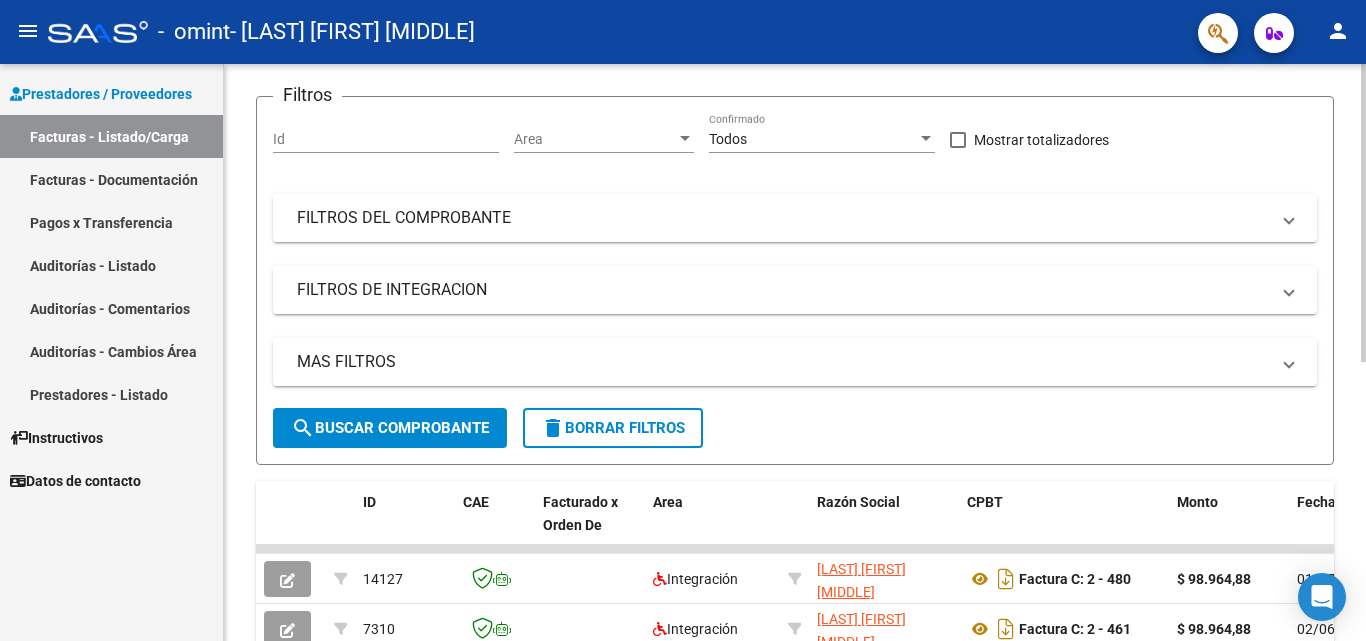scroll, scrollTop: 0, scrollLeft: 0, axis: both 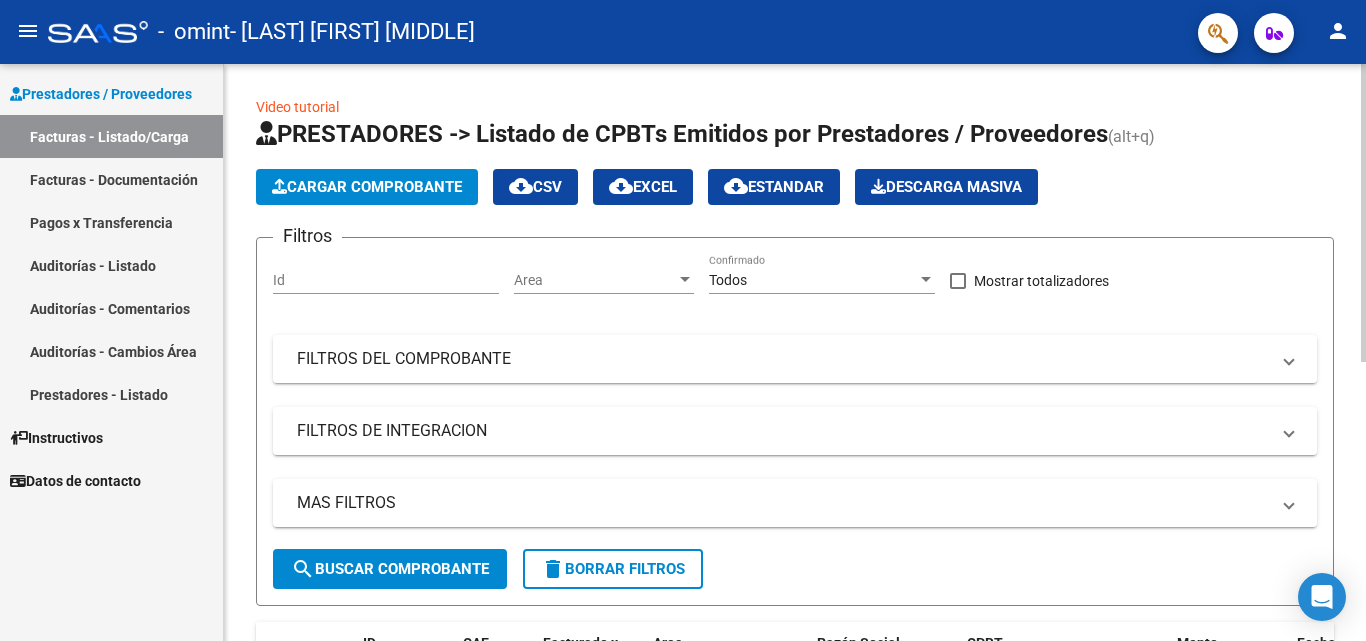 click on "PRESTADORES -> Listado de CPBTs Emitidos por Prestadores / Proveedores (alt+q)   Cargar Comprobante
cloud_download  CSV  cloud_download  EXCEL  cloud_download  Estandar   Descarga Masiva
Filtros Id Area Area Todos Confirmado   Mostrar totalizadores   FILTROS DEL COMPROBANTE  Comprobante Tipo Comprobante Tipo Start date – End date Fec. Comprobante Desde / Hasta Días Emisión Desde(cant. días) Días Emisión Hasta(cant. días) CUIT / Razón Social Pto. Venta Nro. Comprobante Código SSS CAE Válido CAE Válido Todos Cargado Módulo Hosp. Todos Tiene facturacion Apócrifa Hospital Refes  FILTROS DE INTEGRACION  Período De Prestación Campos del Archivo de Rendición Devuelto x SSS (dr_envio) Todos Rendido x SSS (dr_envio) Tipo de Registro Tipo de Registro Período Presentación Período Presentación Campos del Legajo Asociado (preaprobación) Afiliado Legajo (cuil/nombre) Todos Solo facturas preaprobadas  MAS FILTROS  Todos Con Doc. Respaldatoria Todos Con Trazabilidad Todos Asociado a Expediente Sur" 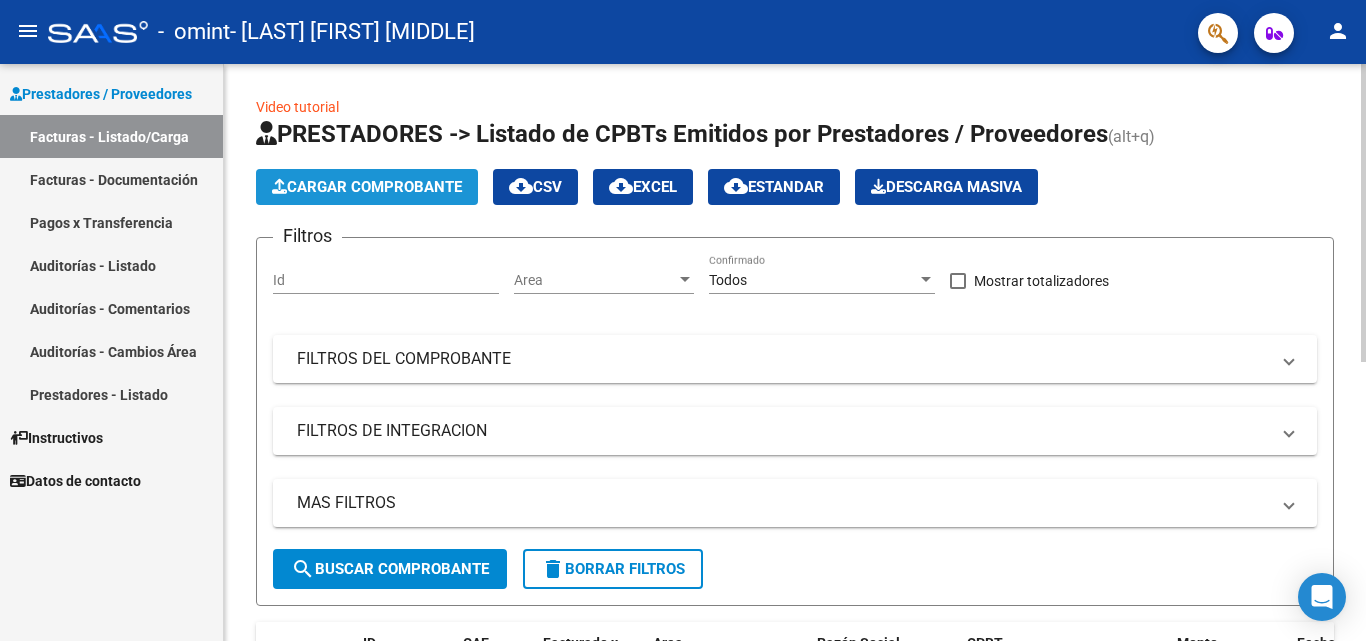 click on "Cargar Comprobante" 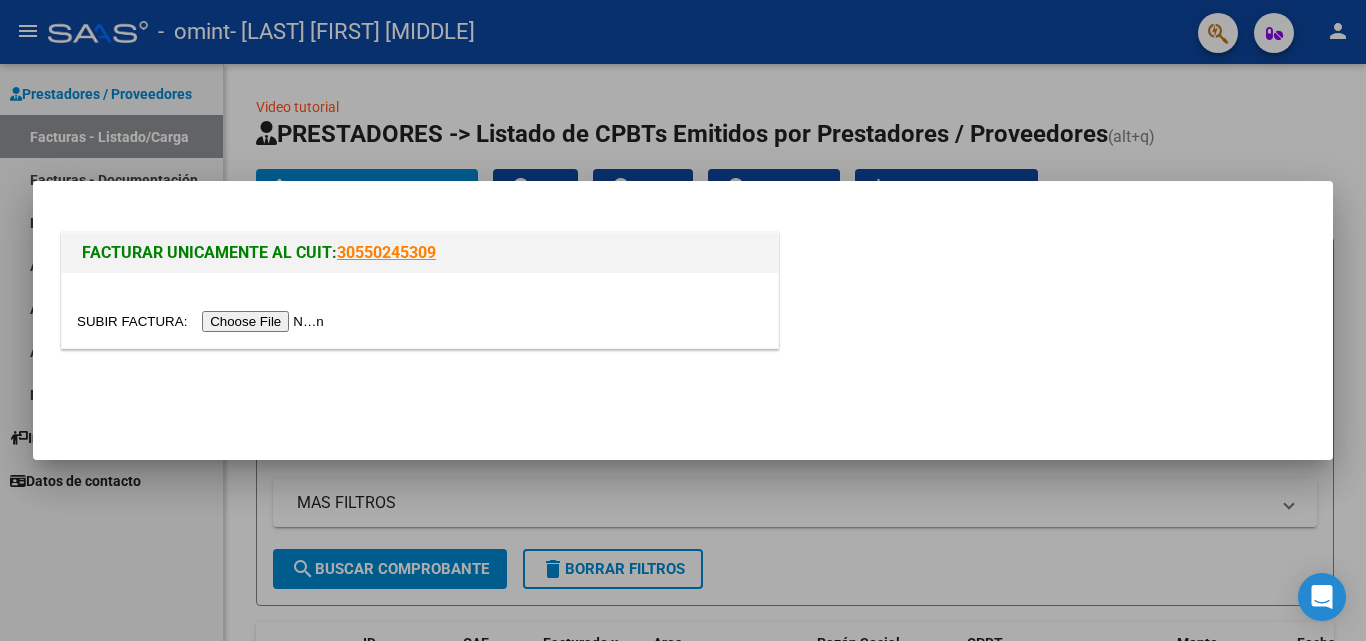 click at bounding box center [203, 321] 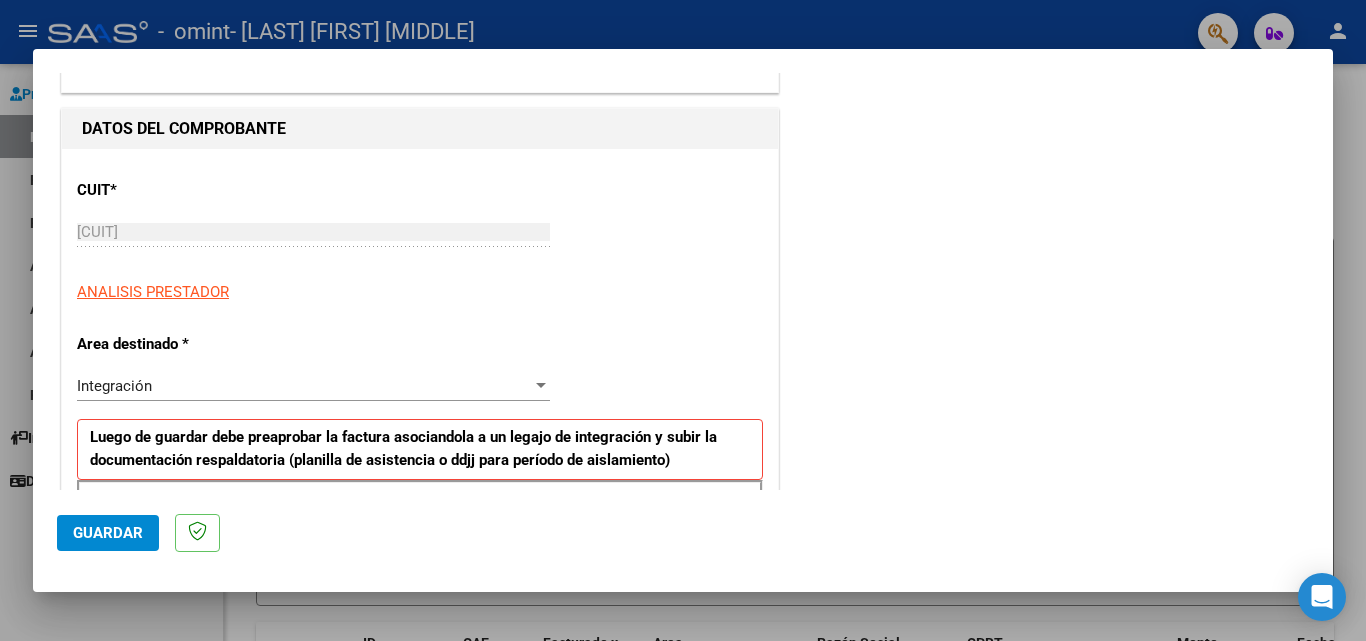scroll, scrollTop: 200, scrollLeft: 0, axis: vertical 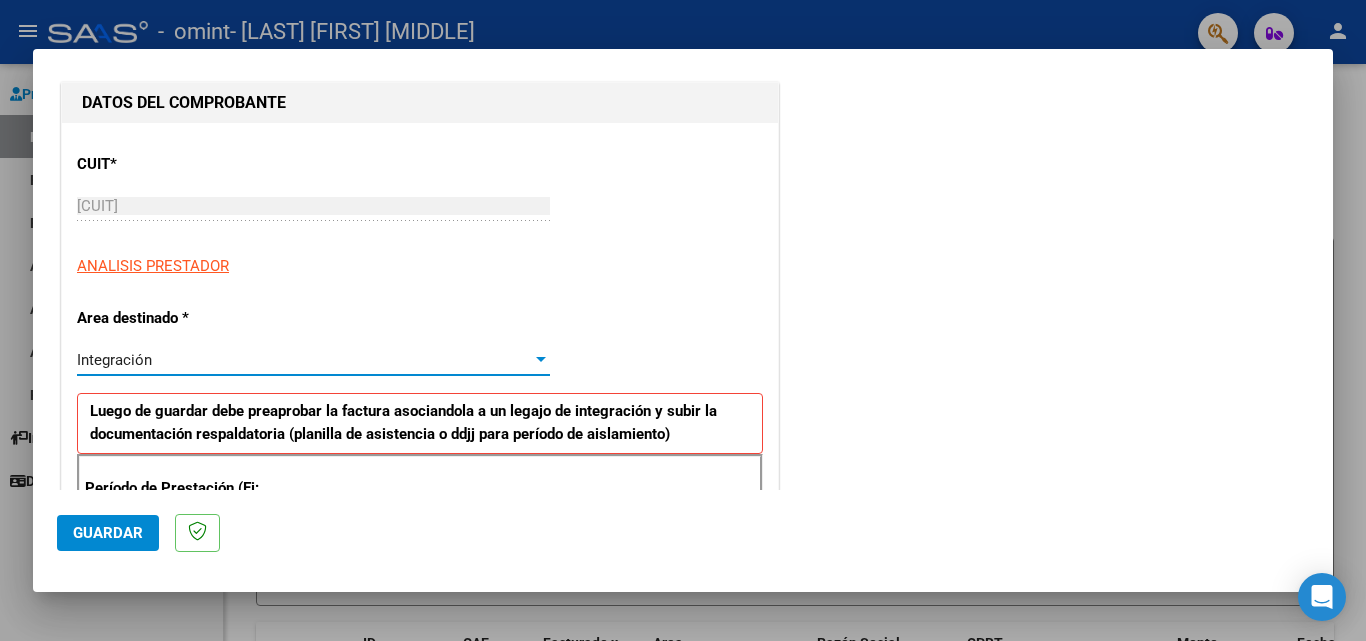 click on "Integración Seleccionar Area" at bounding box center (313, 360) 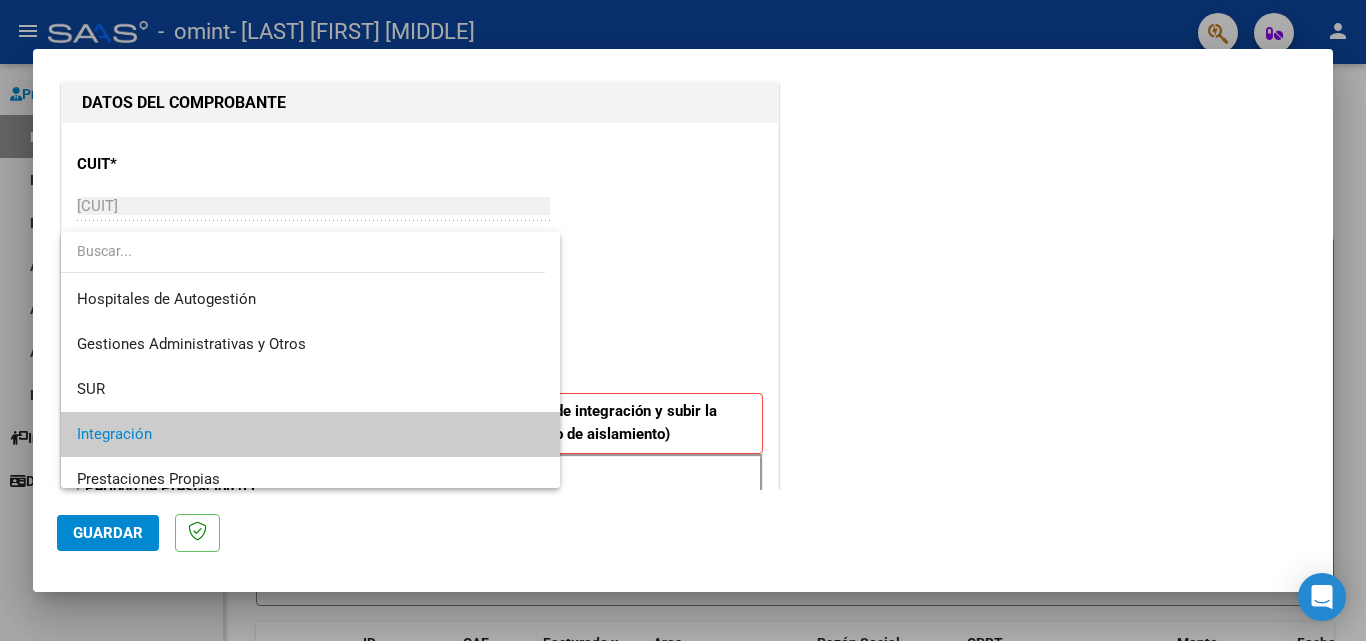 scroll, scrollTop: 75, scrollLeft: 0, axis: vertical 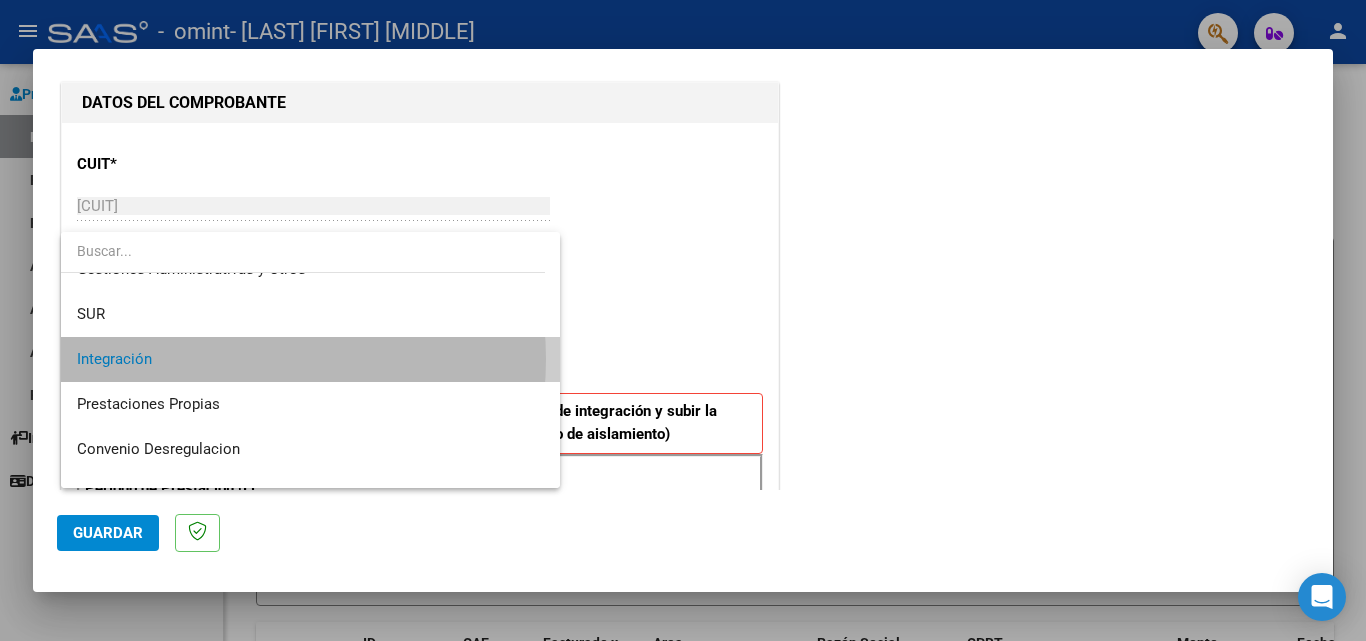 click on "Integración" at bounding box center (310, 359) 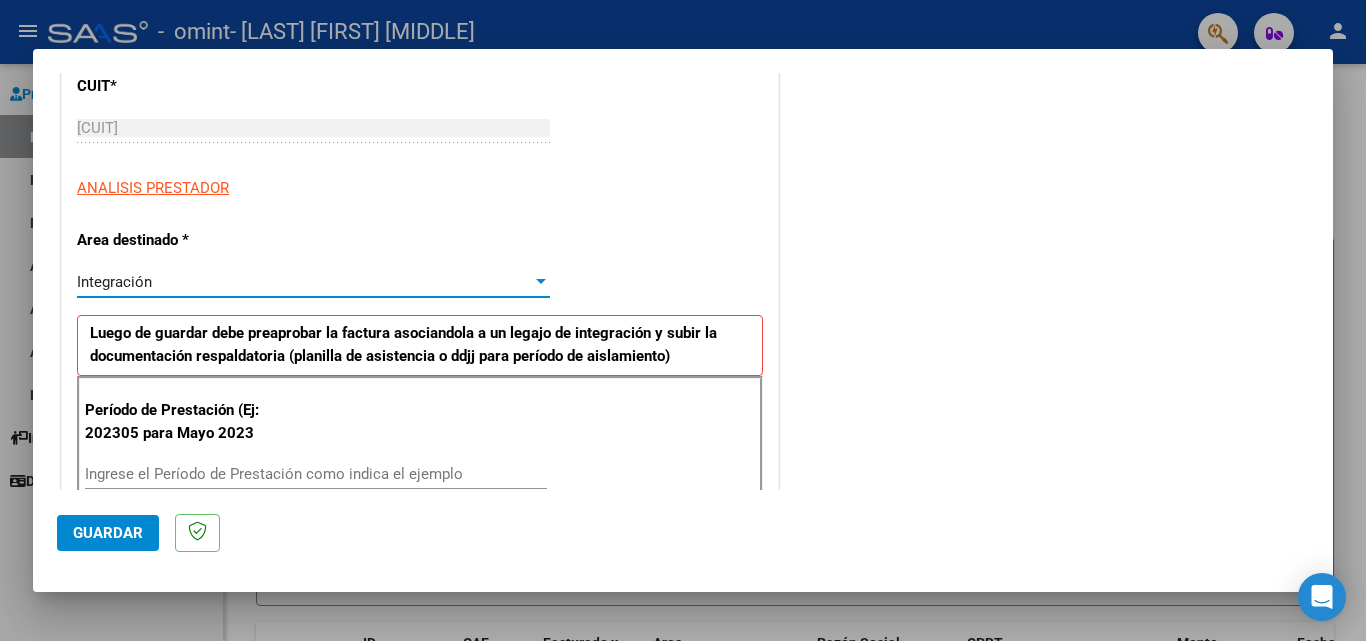 scroll, scrollTop: 600, scrollLeft: 0, axis: vertical 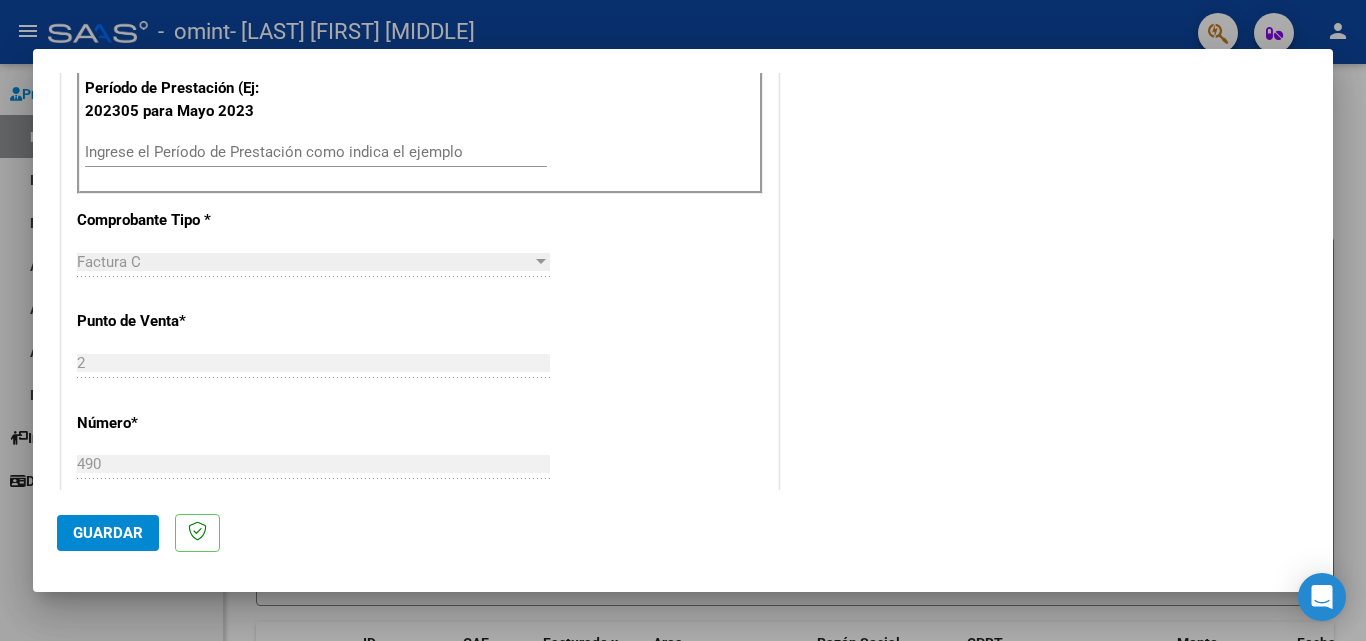 click on "Ingrese el Período de Prestación como indica el ejemplo" at bounding box center [316, 152] 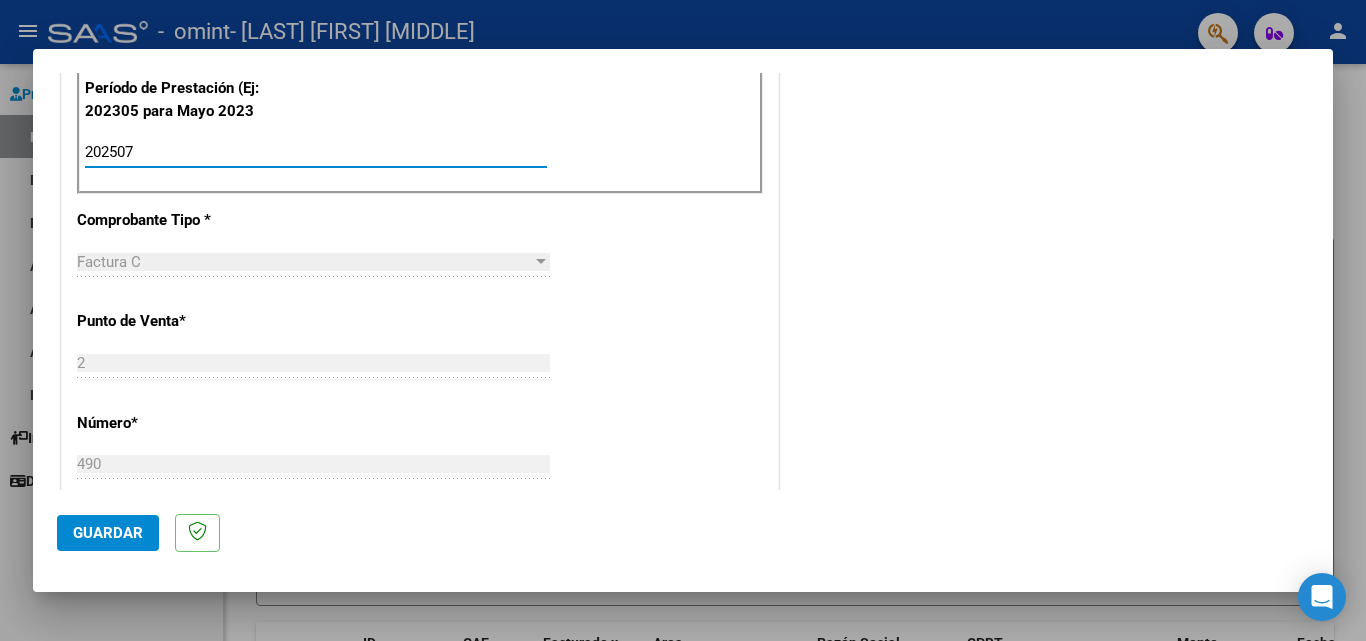 type on "202507" 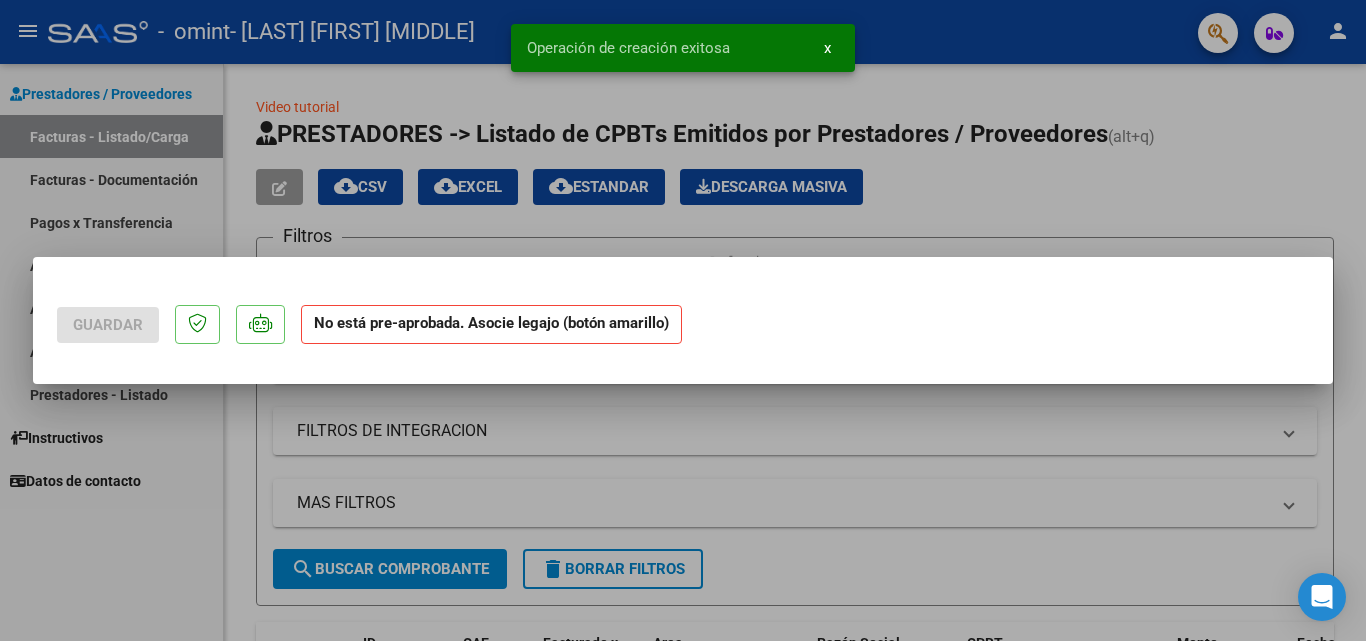 scroll, scrollTop: 0, scrollLeft: 0, axis: both 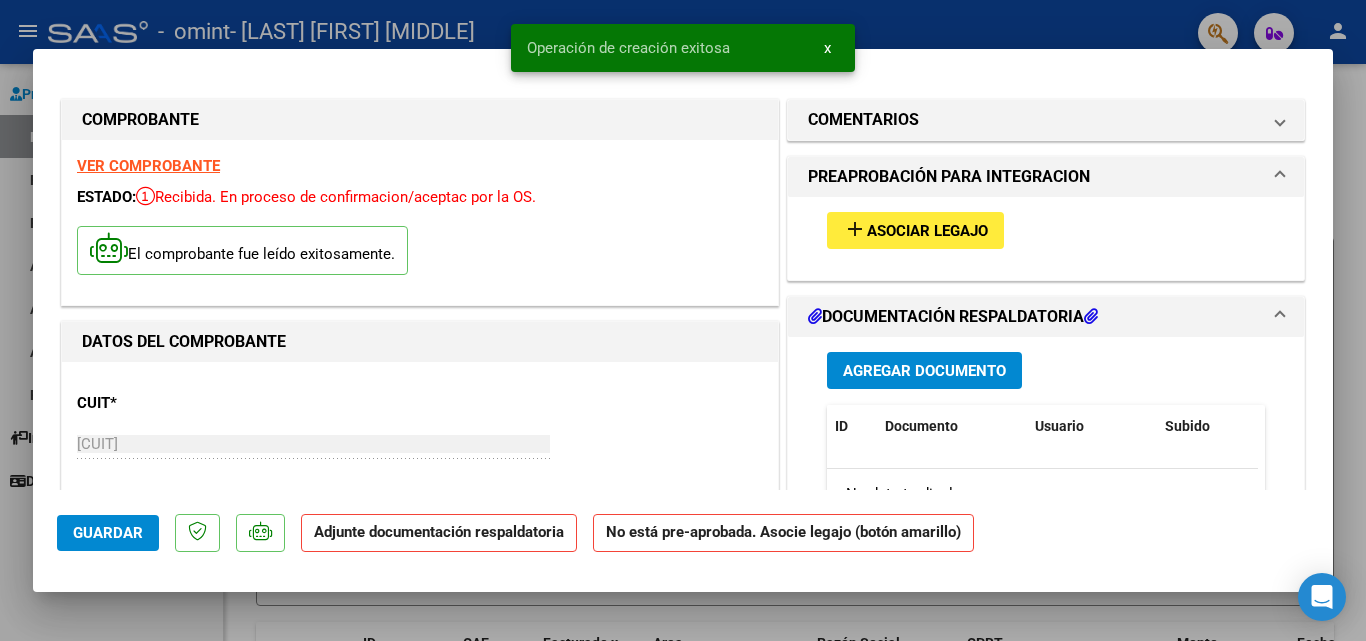 click on "Asociar Legajo" at bounding box center [927, 231] 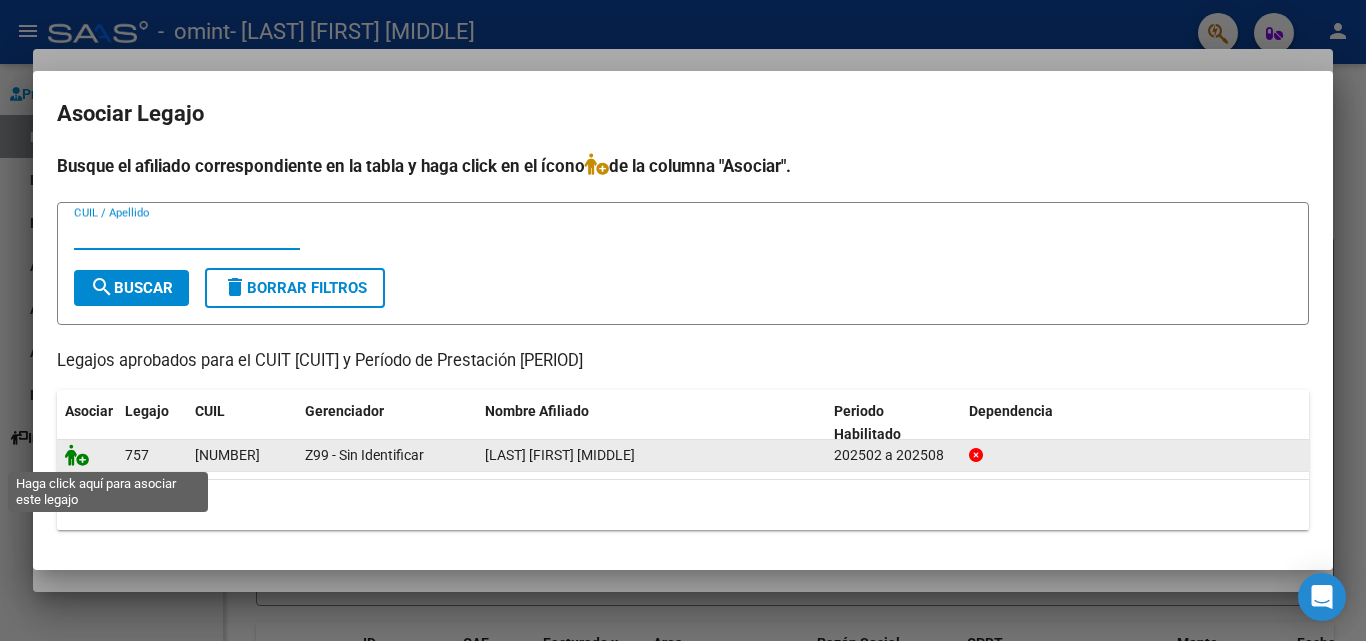click 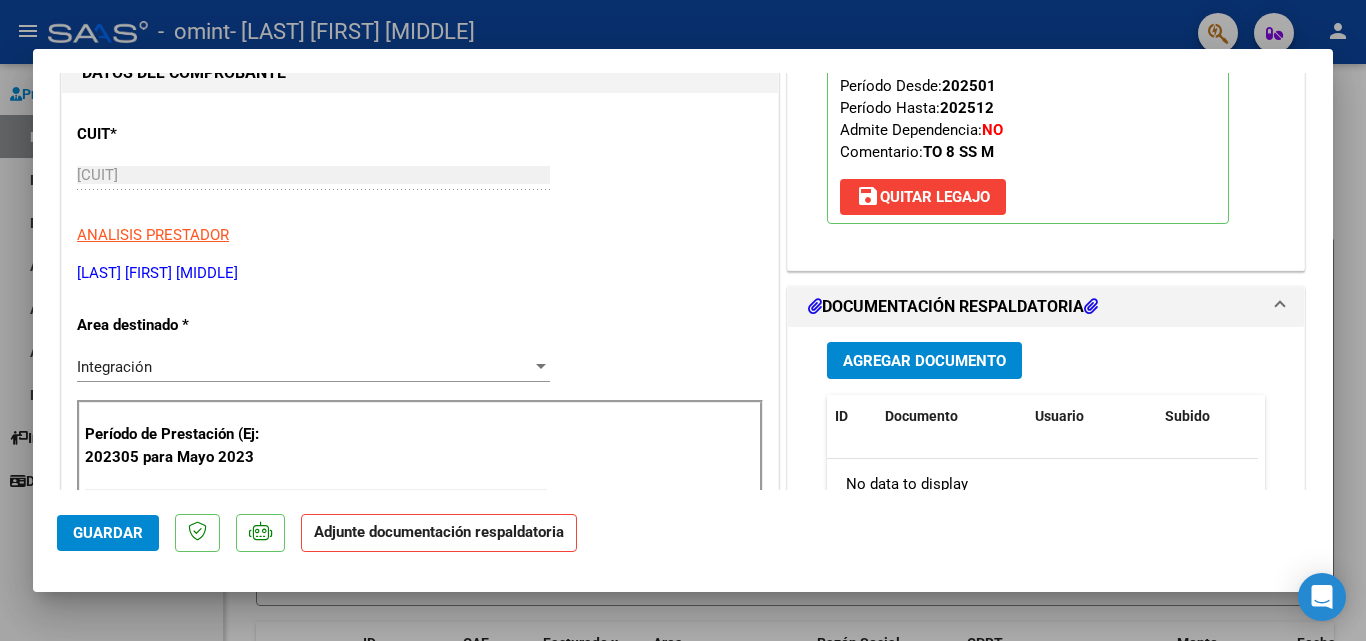 scroll, scrollTop: 100, scrollLeft: 0, axis: vertical 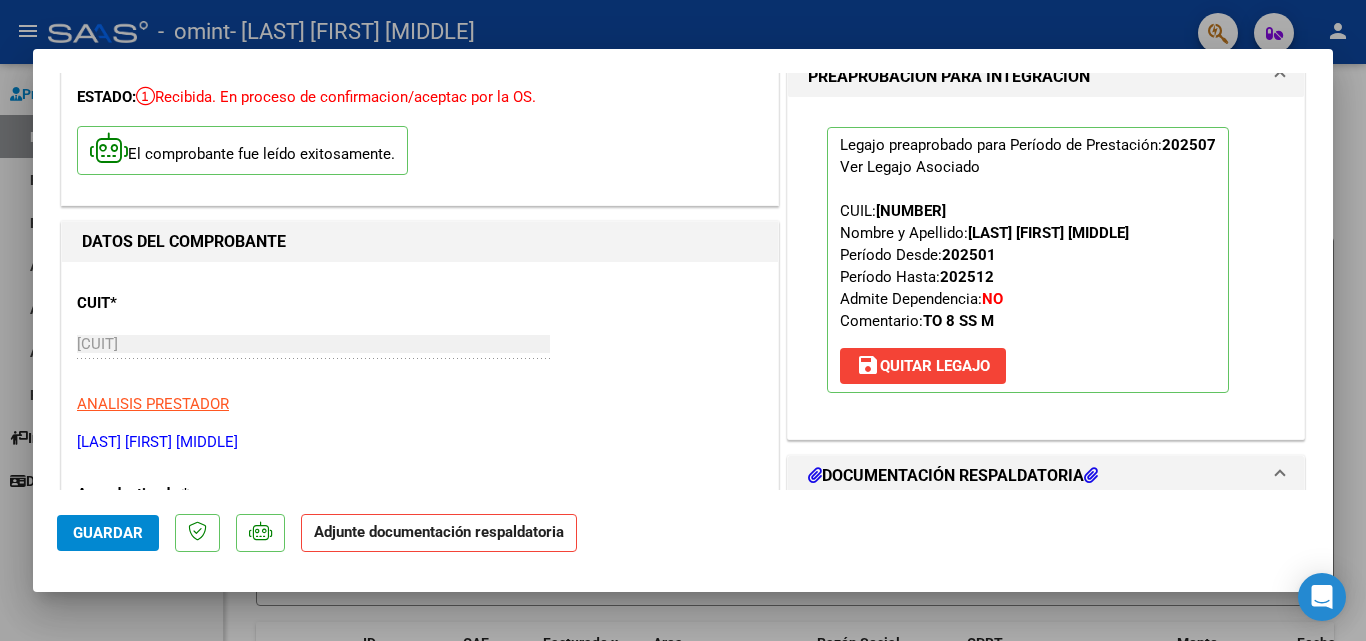 click on "save  Quitar Legajo" at bounding box center (923, 366) 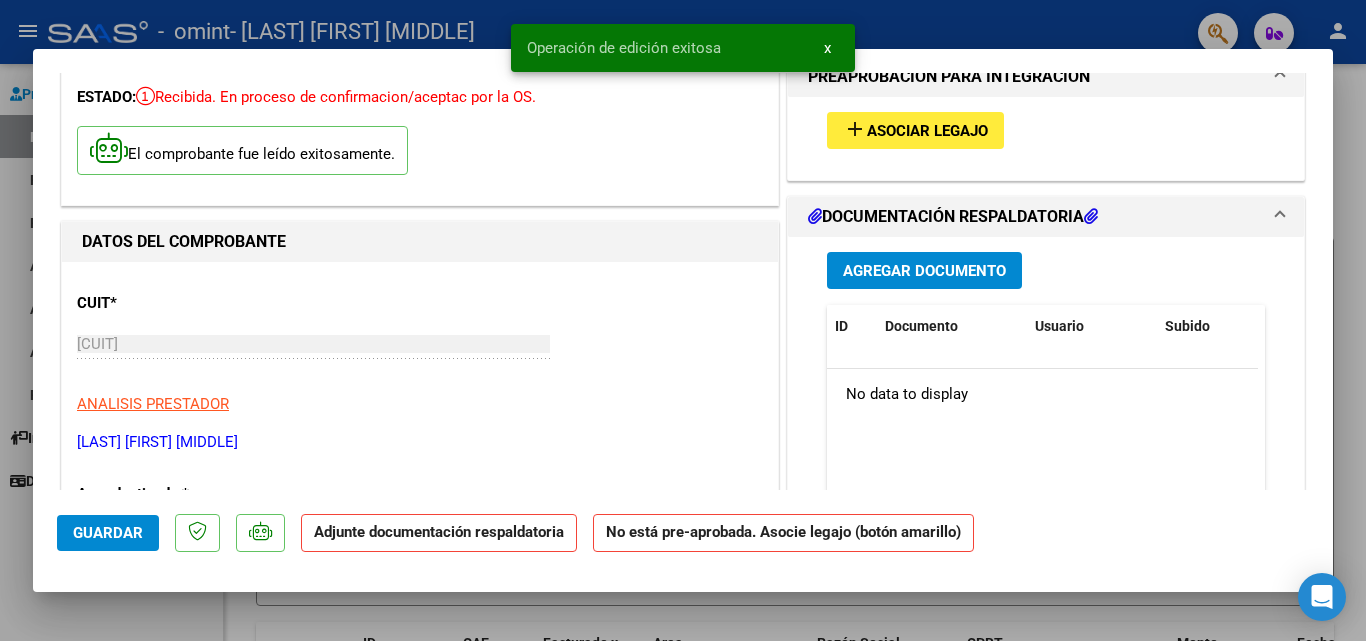 click on "add Asociar Legajo" at bounding box center (915, 130) 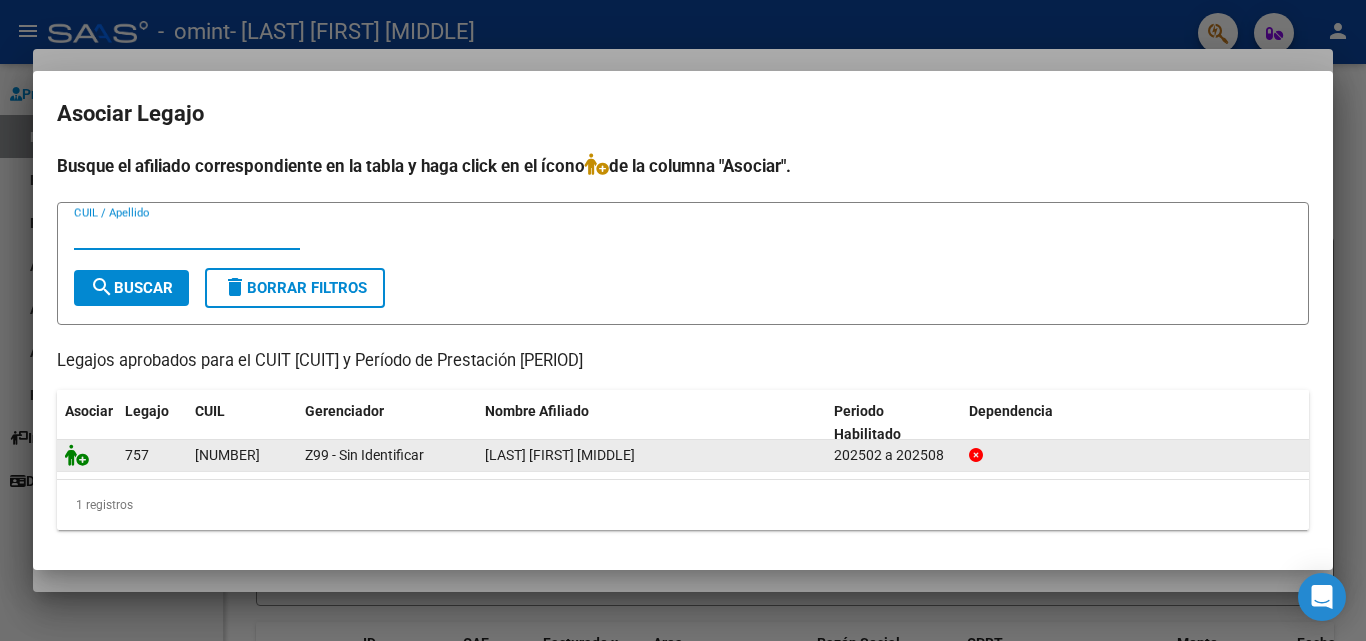 click 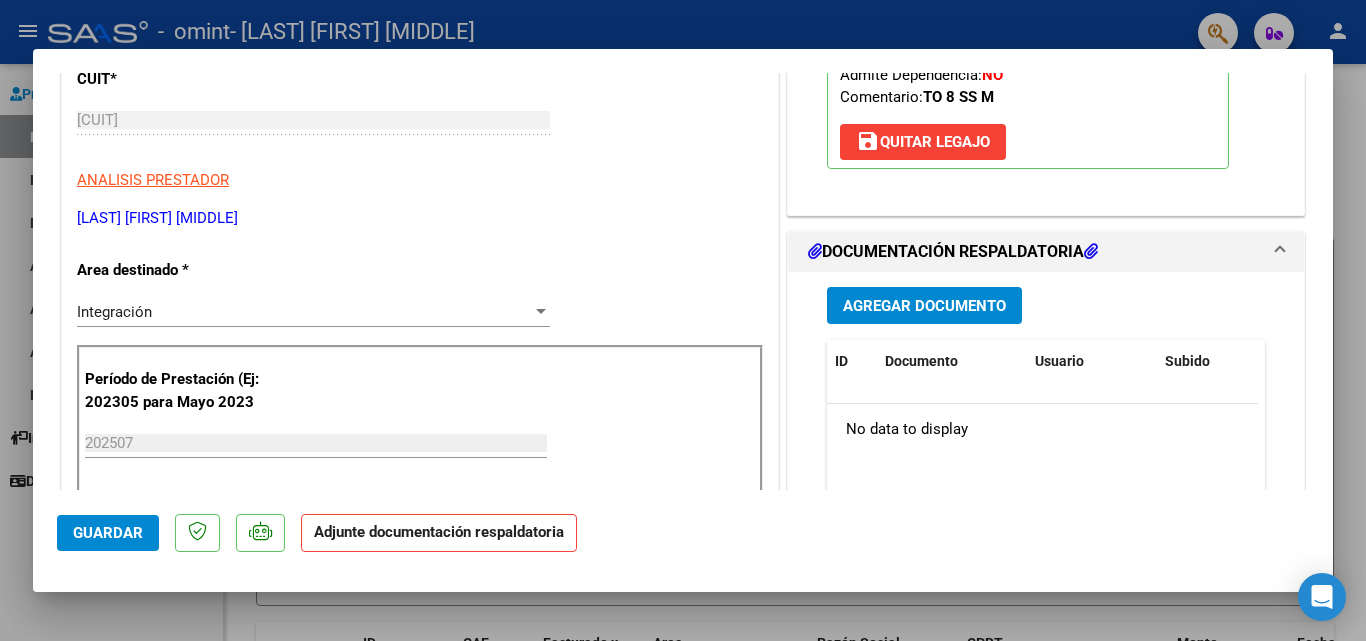 scroll, scrollTop: 500, scrollLeft: 0, axis: vertical 